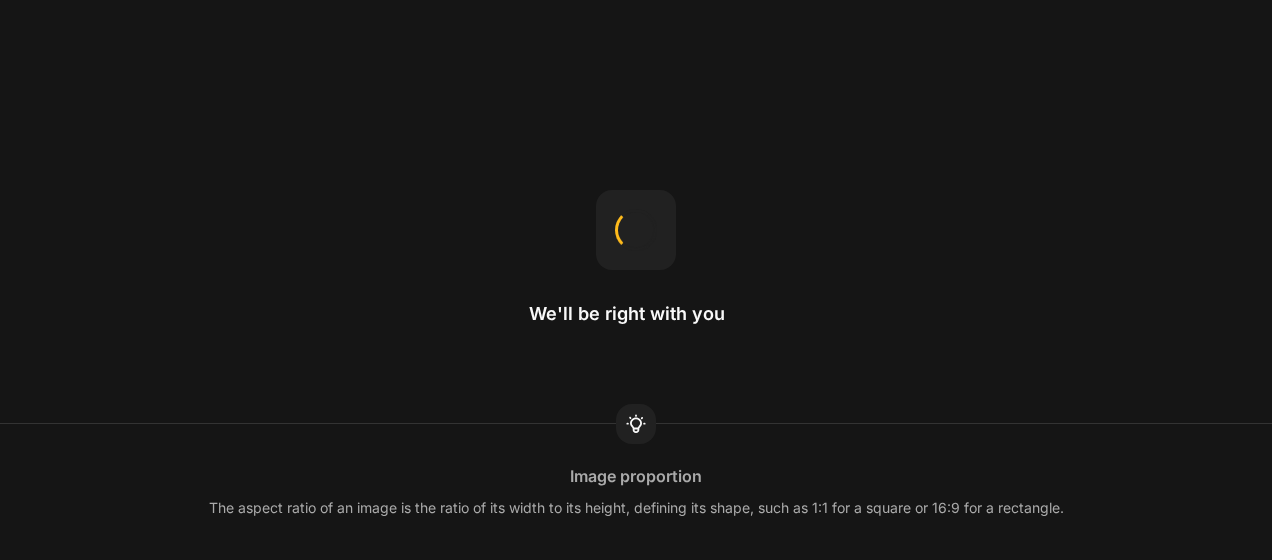 scroll, scrollTop: 0, scrollLeft: 0, axis: both 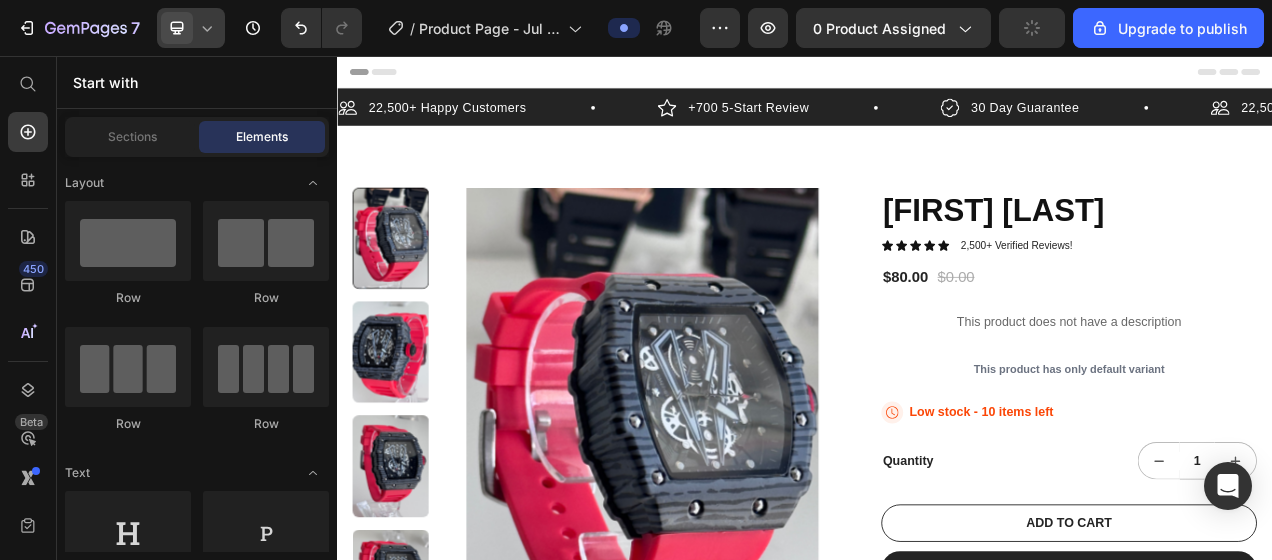 click 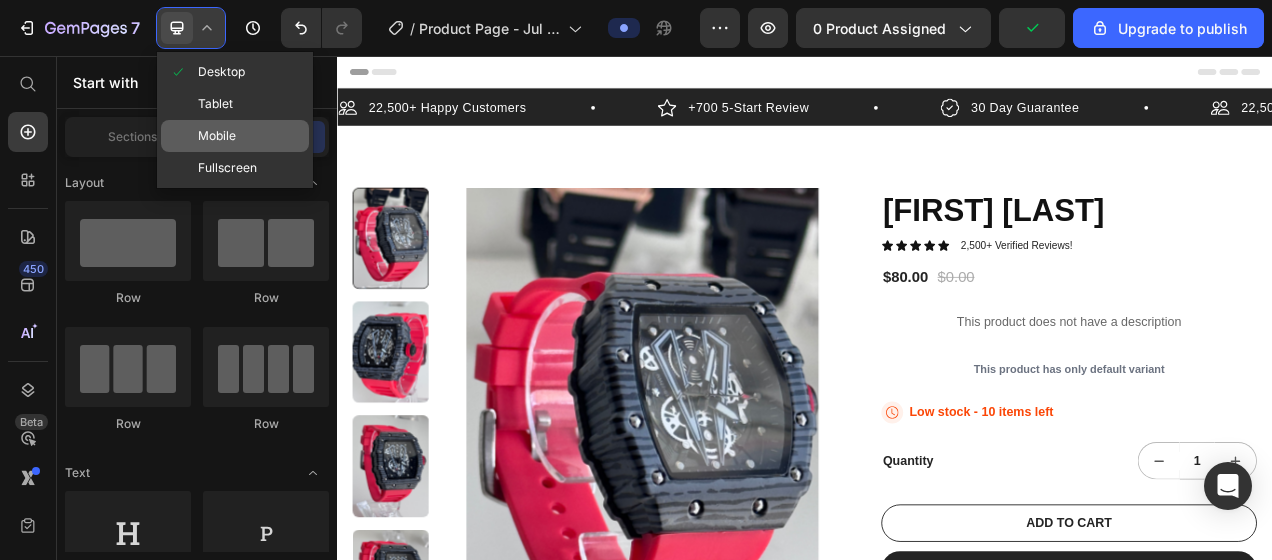 click on "Mobile" 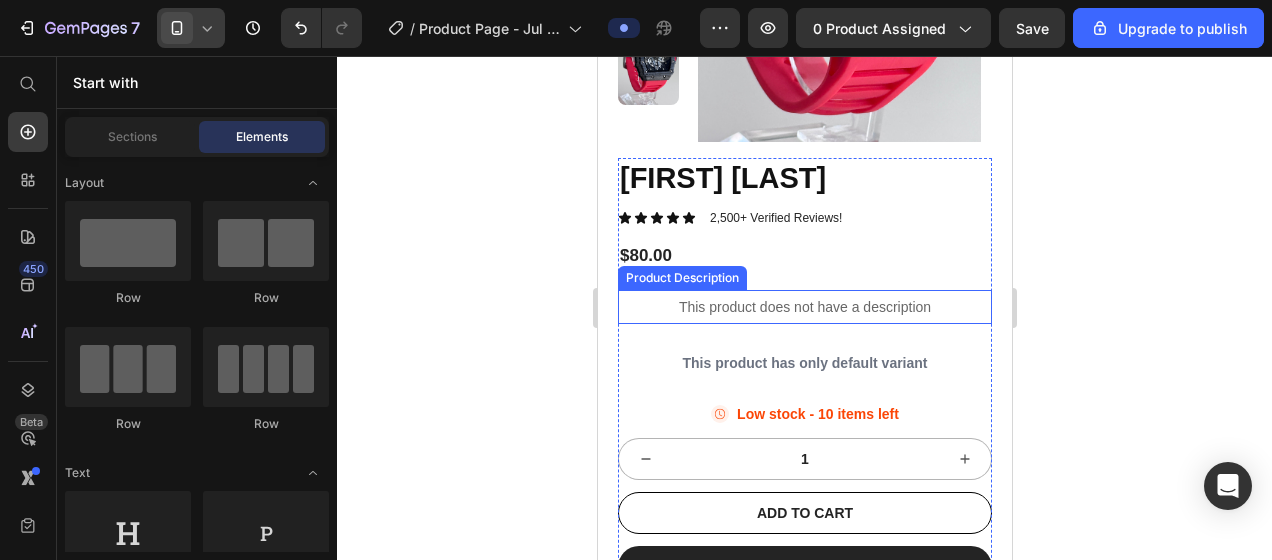 scroll, scrollTop: 0, scrollLeft: 0, axis: both 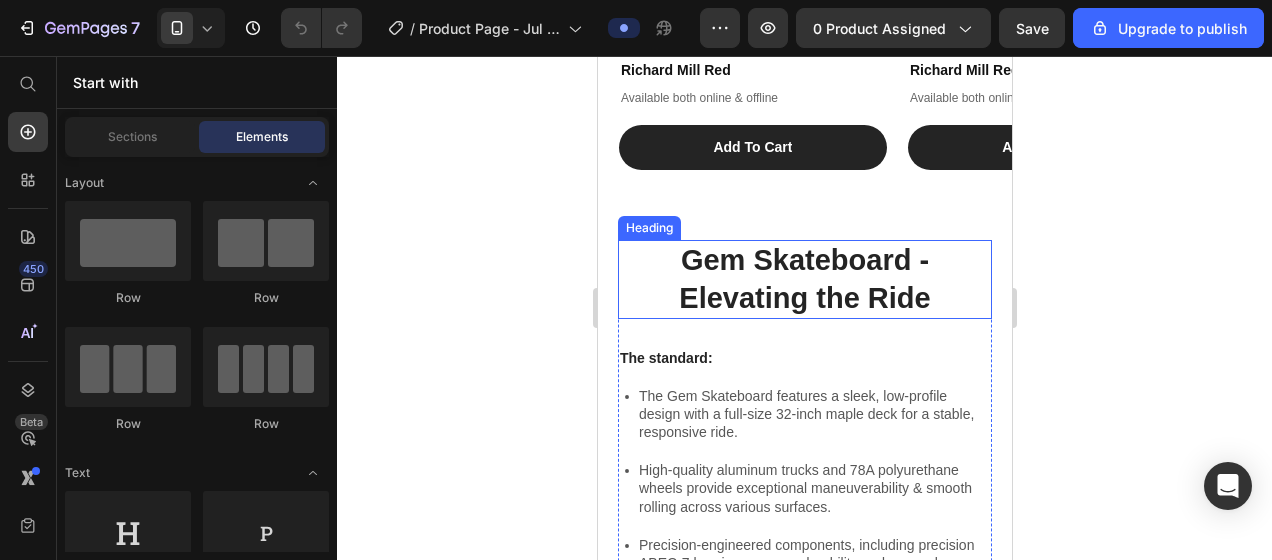 click on "Gem Skateboard - Elevating the Ride" at bounding box center (804, 279) 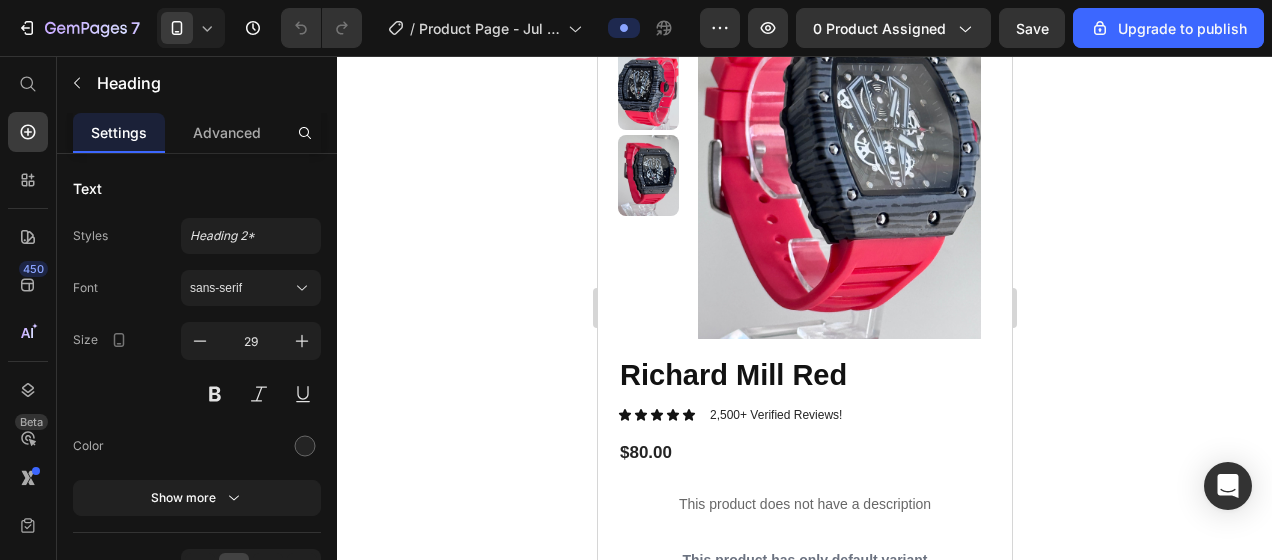 scroll, scrollTop: 0, scrollLeft: 0, axis: both 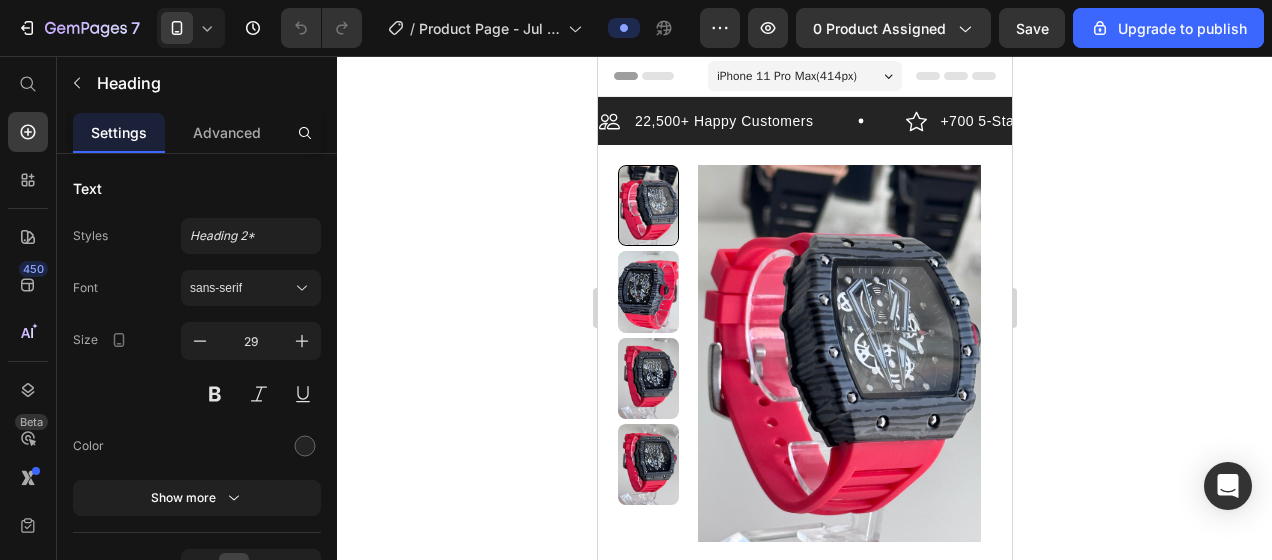 click on "iPhone 11 Pro Max  ( 414 px)" at bounding box center [786, 76] 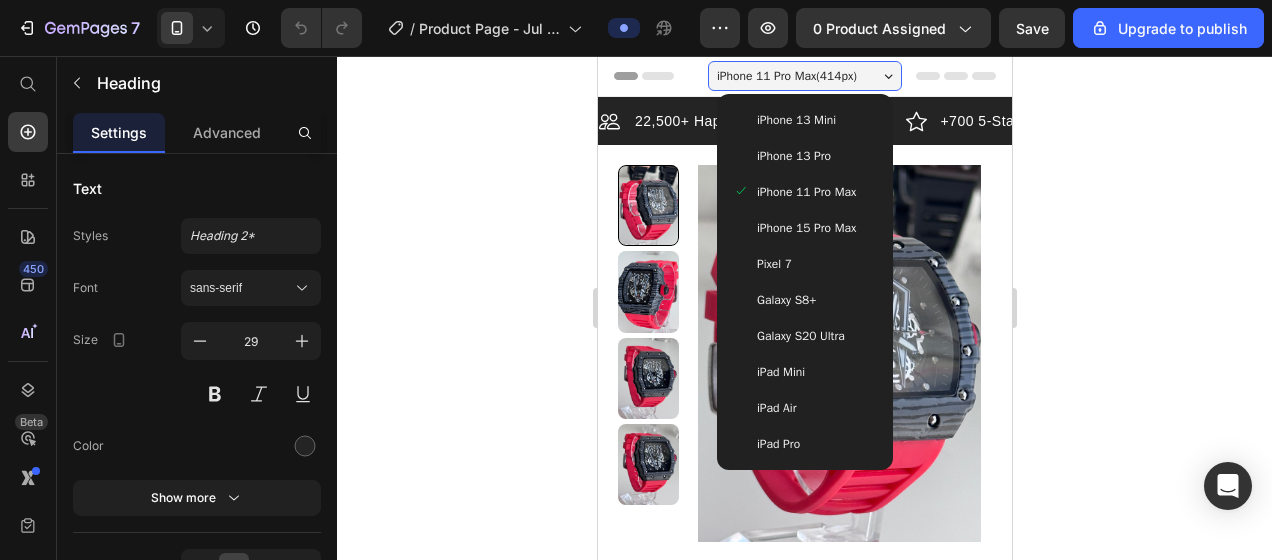 click on "iPhone 15 Pro Max" at bounding box center (805, 228) 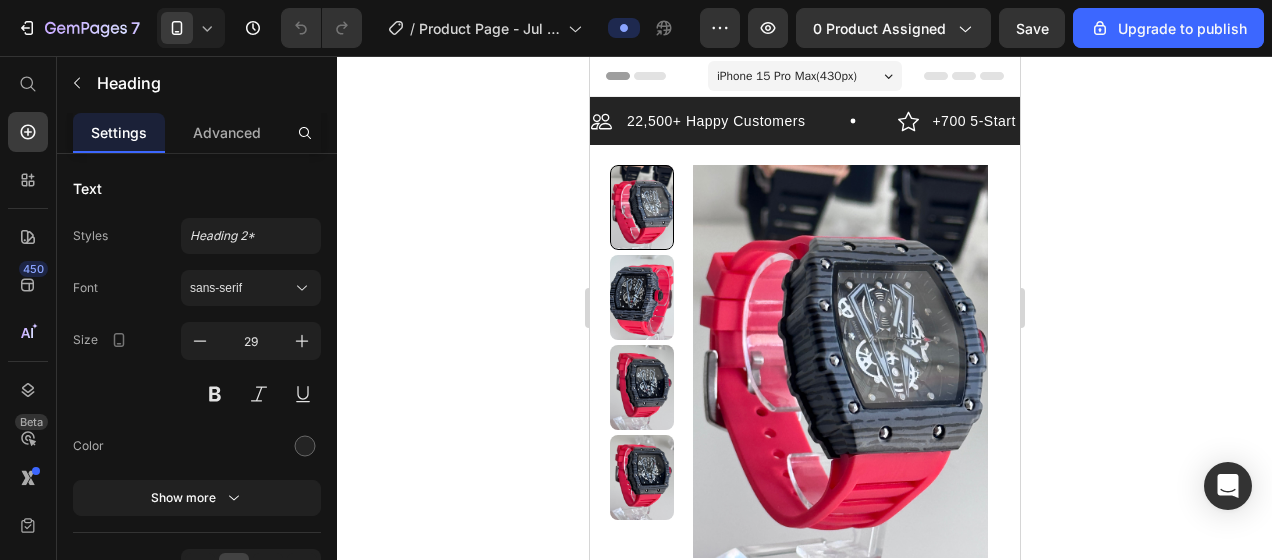 click on "iPhone 15 Pro Max  ( 430 px)" at bounding box center (786, 76) 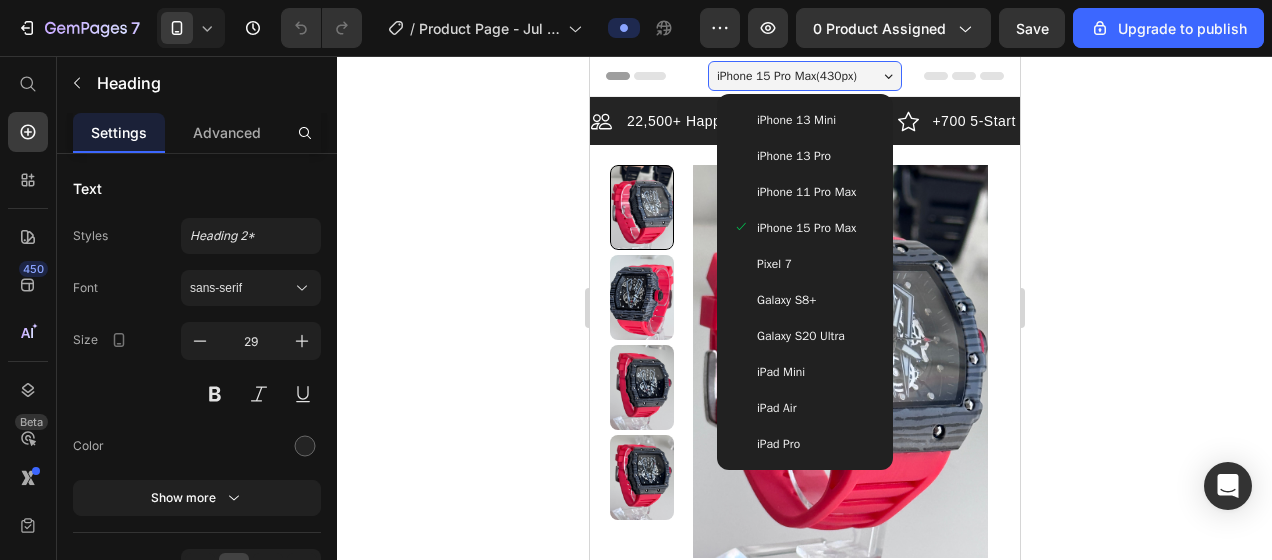click on "Galaxy S20 Ultra" at bounding box center (800, 336) 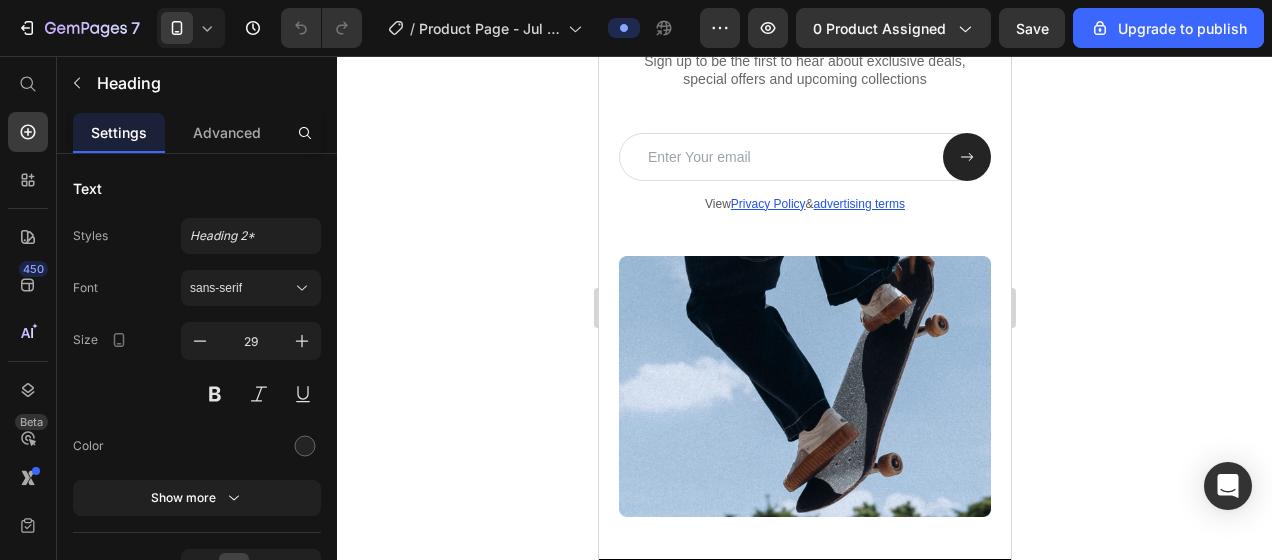scroll, scrollTop: 6800, scrollLeft: 0, axis: vertical 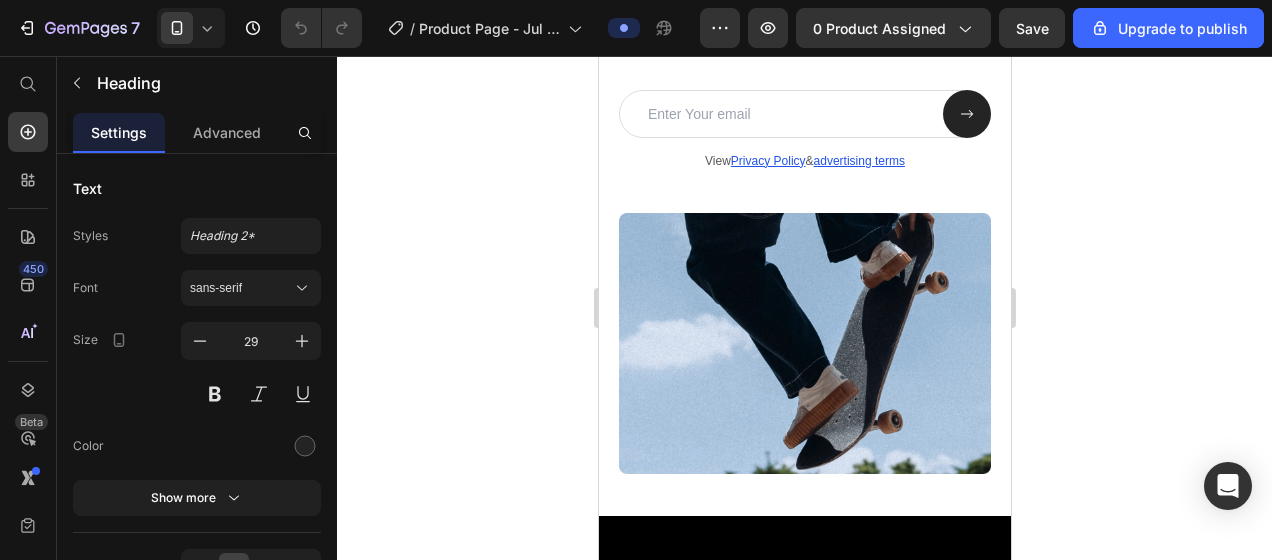 click 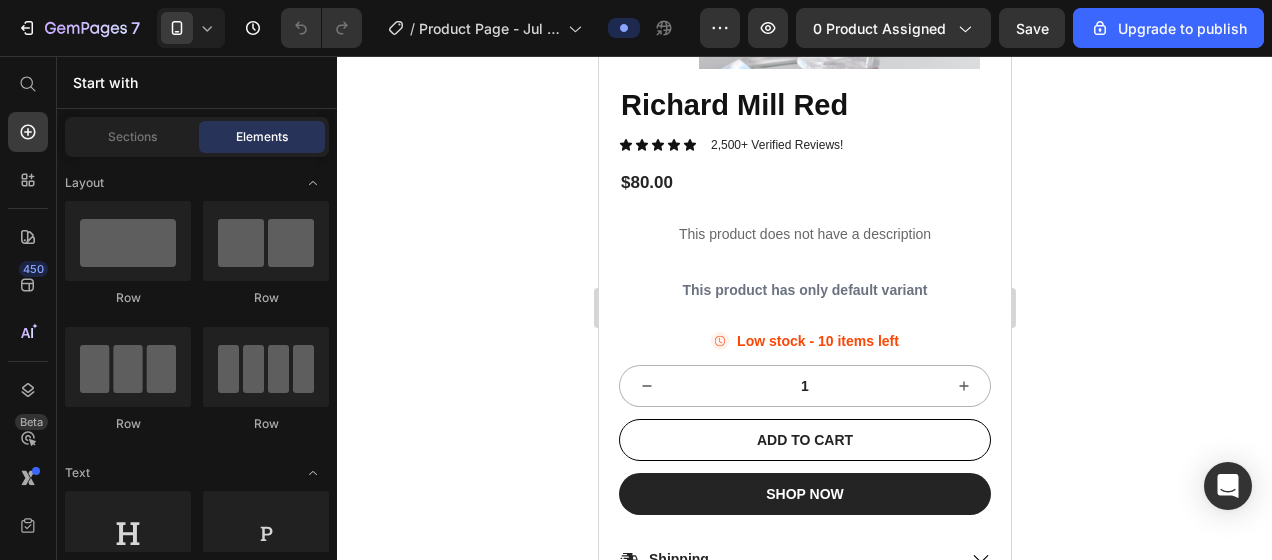 scroll, scrollTop: 441, scrollLeft: 0, axis: vertical 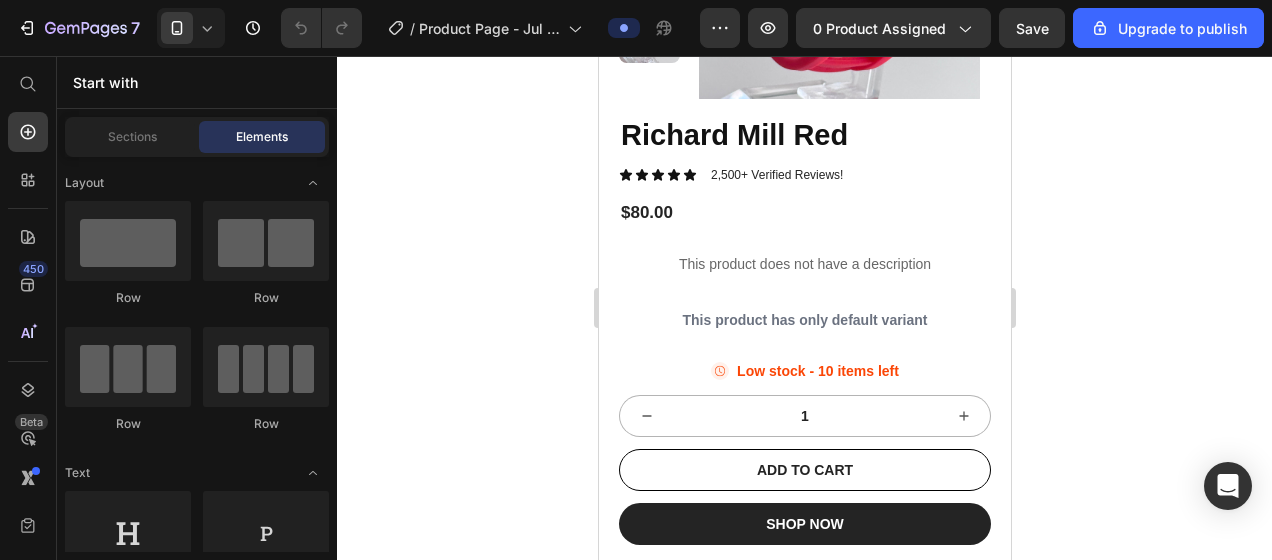 click 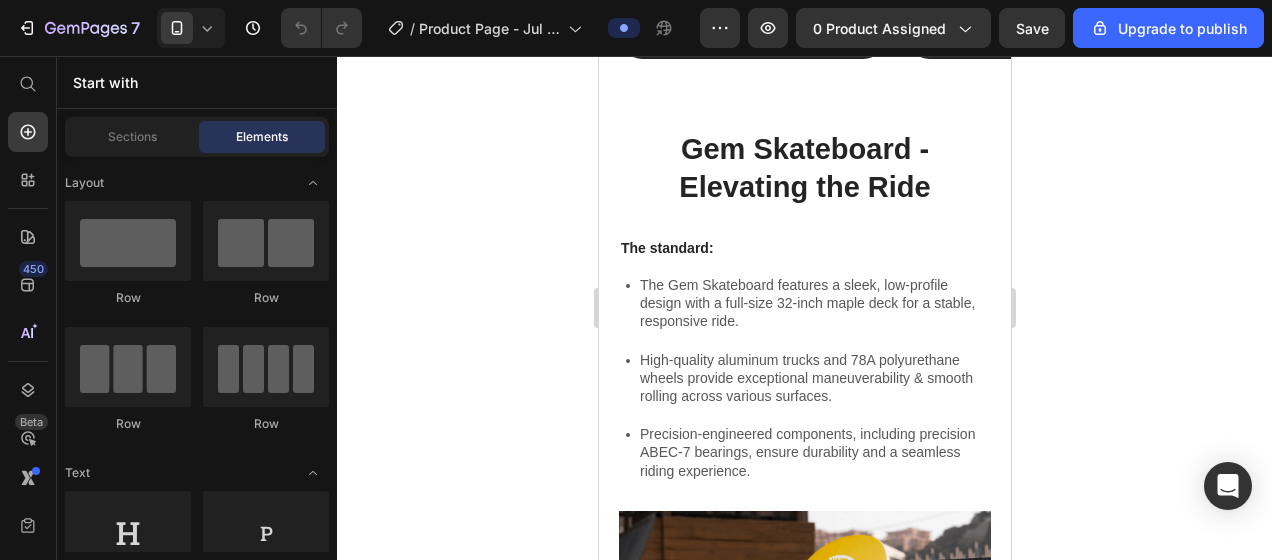 scroll, scrollTop: 1341, scrollLeft: 0, axis: vertical 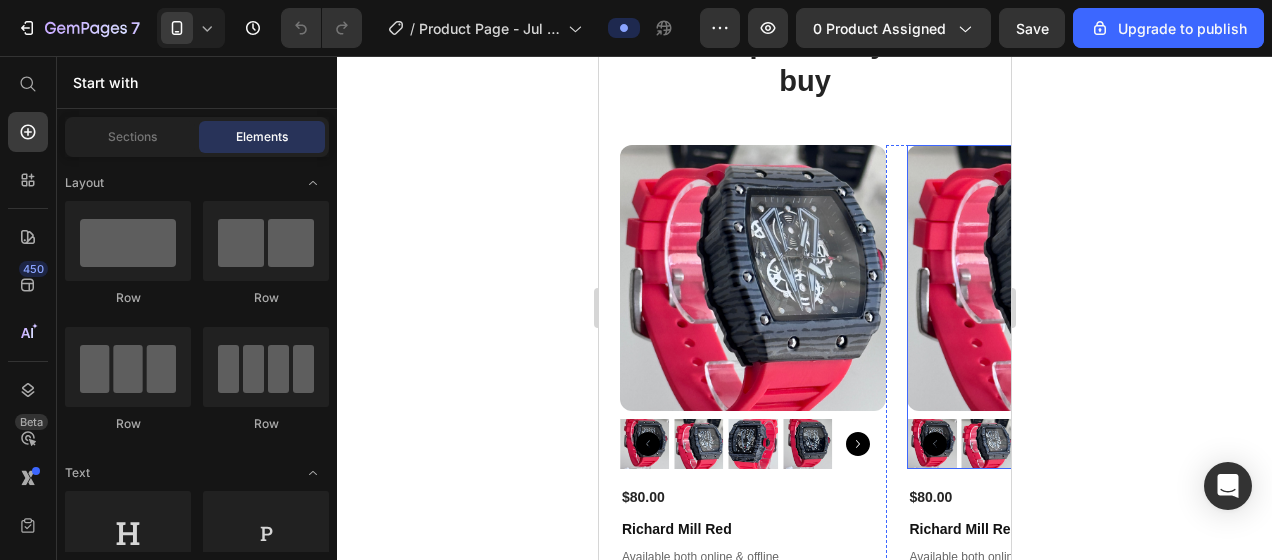 click at bounding box center (1039, 278) 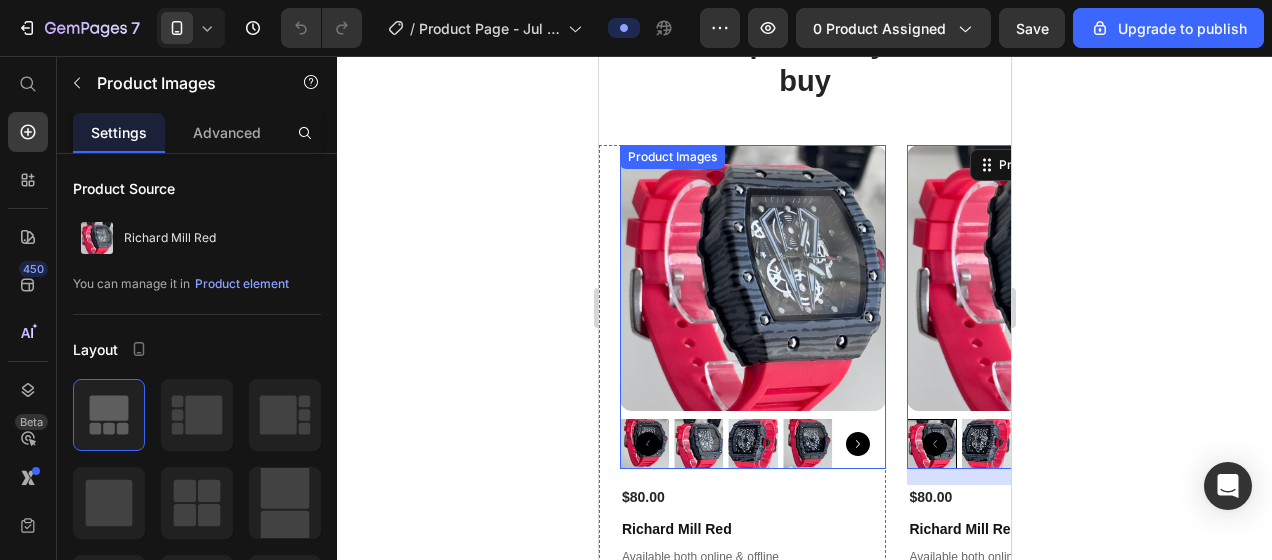 click at bounding box center [752, 278] 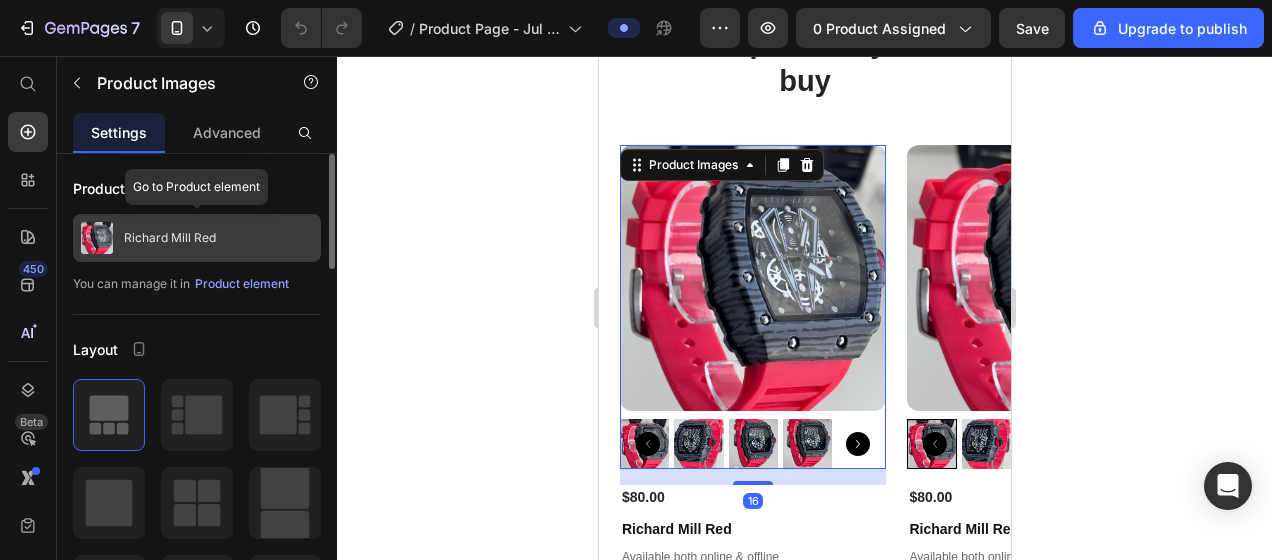 click on "Richard Mill Red" at bounding box center [170, 238] 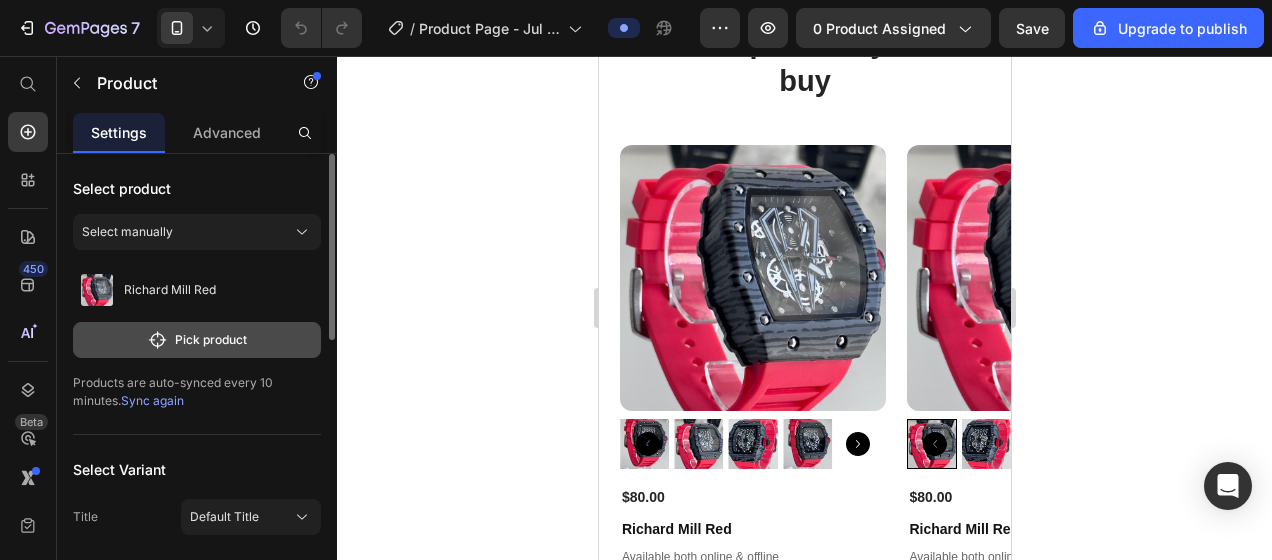 click on "Pick product" 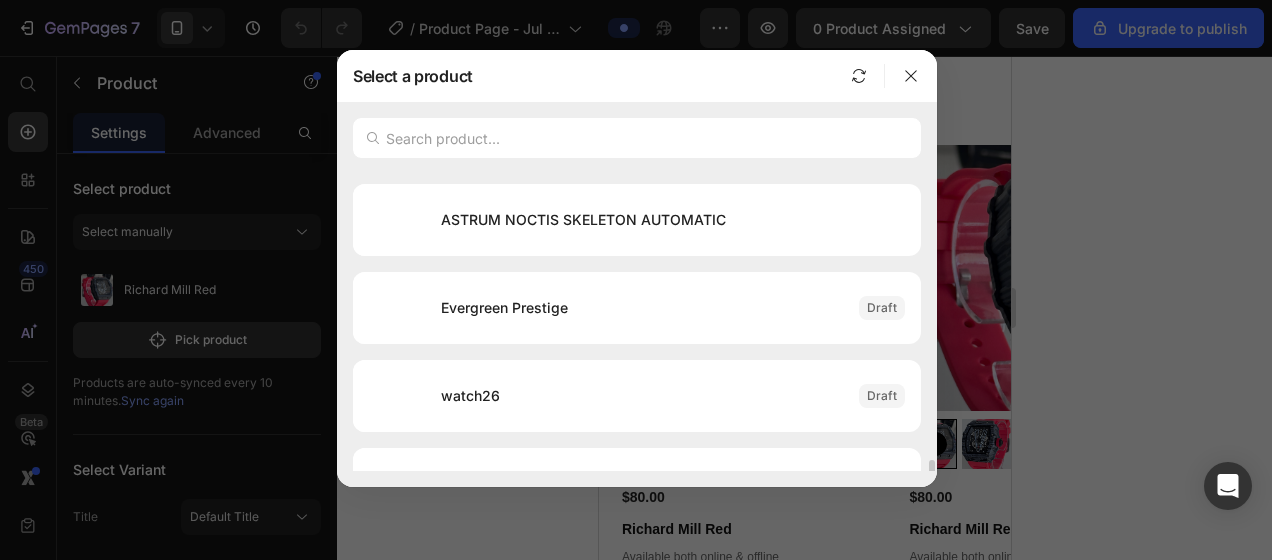 scroll, scrollTop: 2004, scrollLeft: 0, axis: vertical 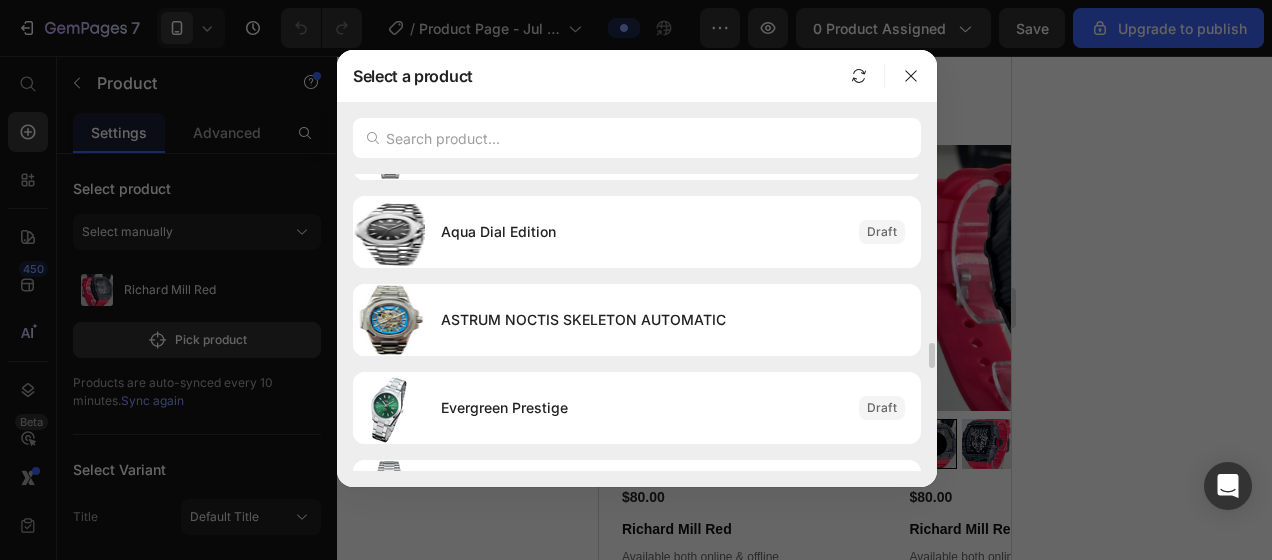 click on "ASTRUM NOCTIS SKELETON AUTOMATIC" at bounding box center (673, 320) 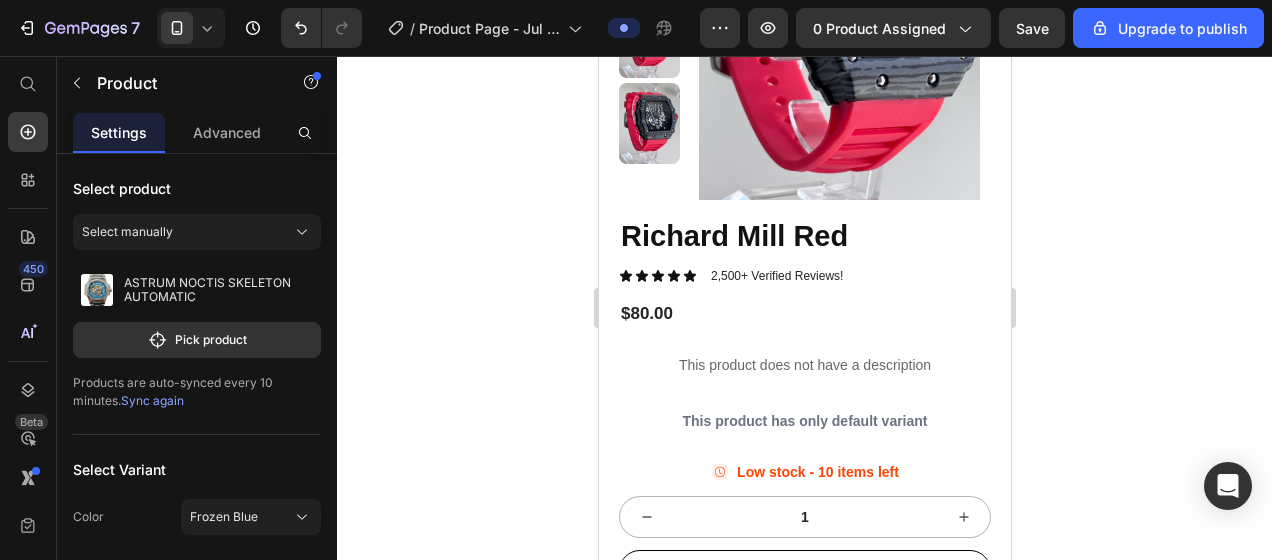 scroll, scrollTop: 0, scrollLeft: 0, axis: both 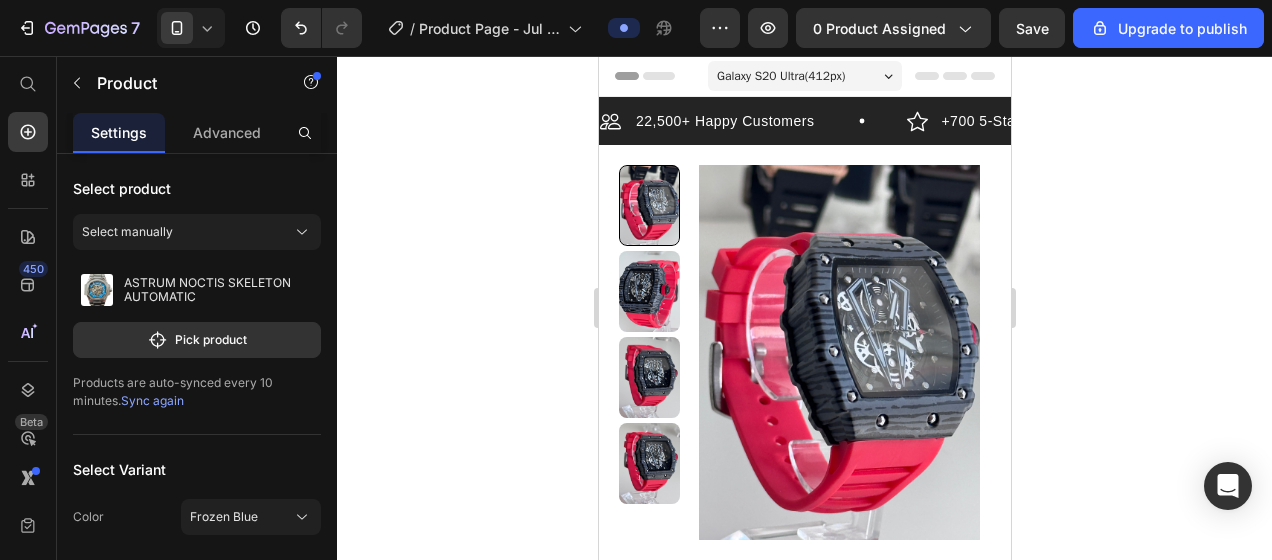 click at bounding box center (838, 352) 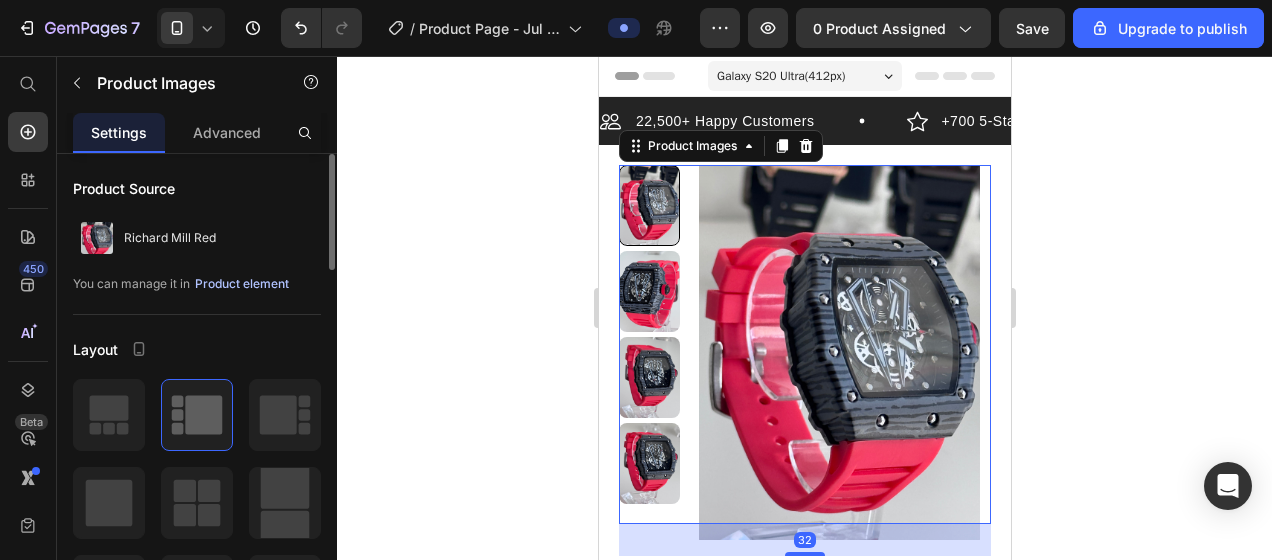 click on "Product element" at bounding box center [242, 284] 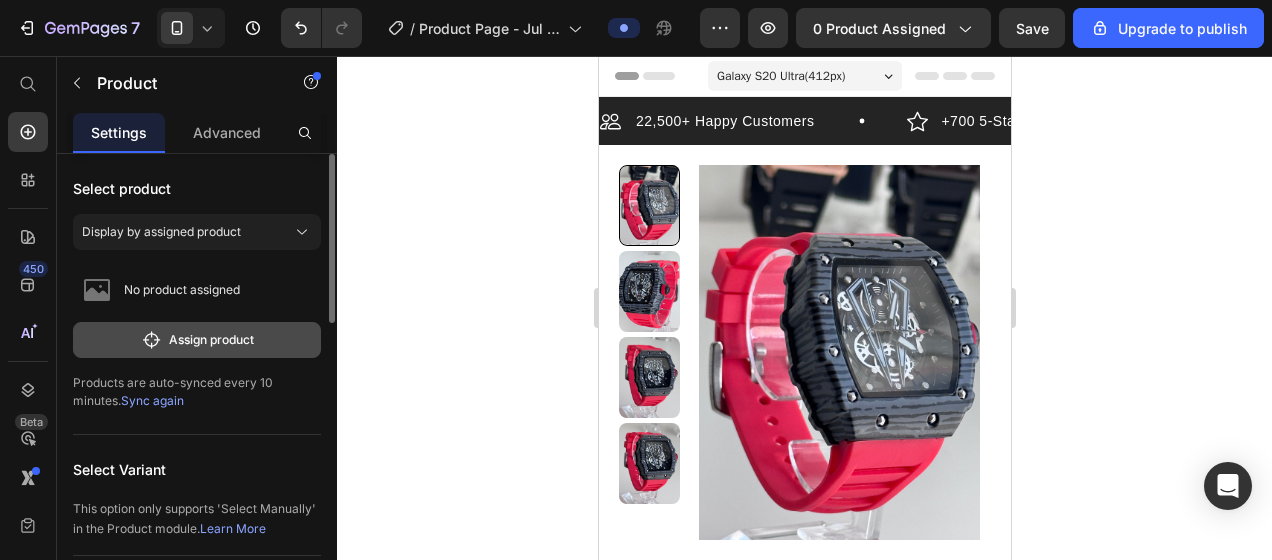 click on "Assign product" 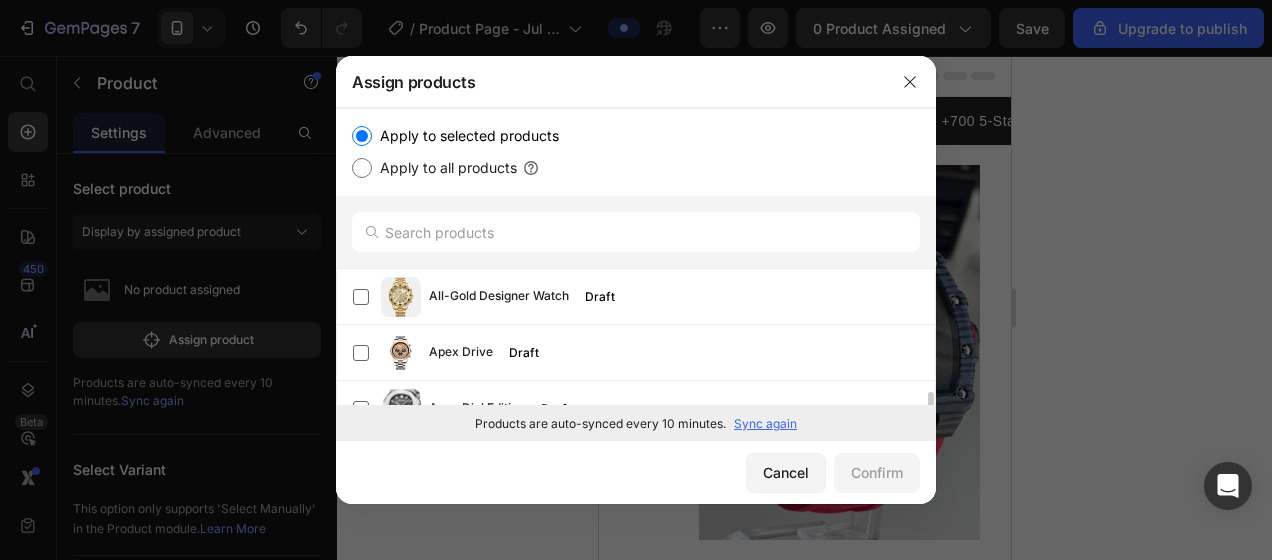 scroll, scrollTop: 200, scrollLeft: 0, axis: vertical 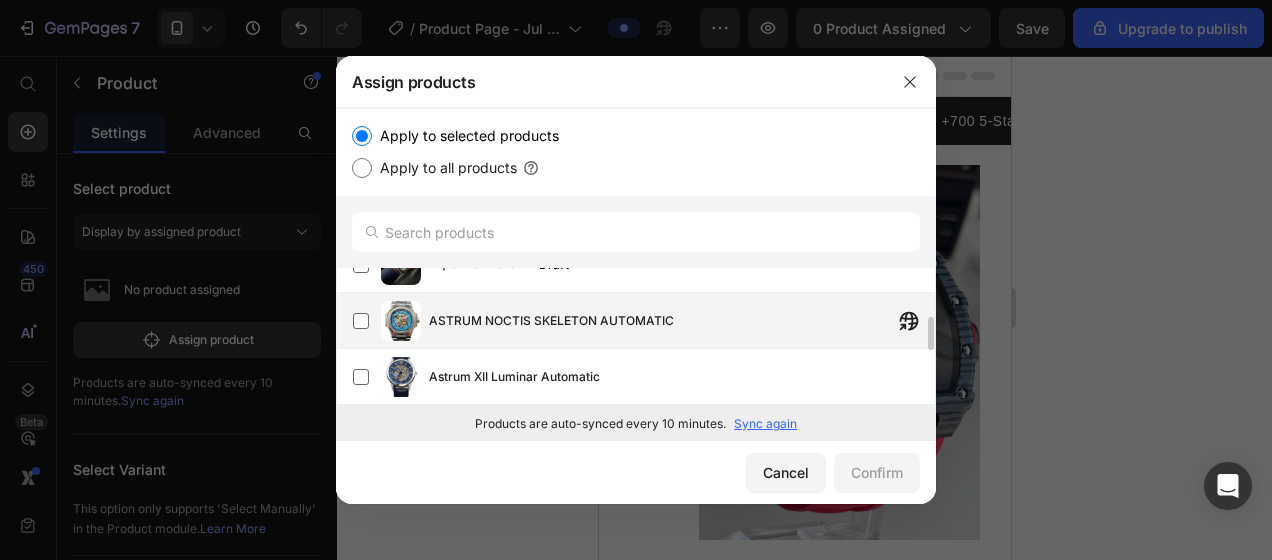 click on "ASTRUM NOCTIS SKELETON AUTOMATIC" at bounding box center [682, 321] 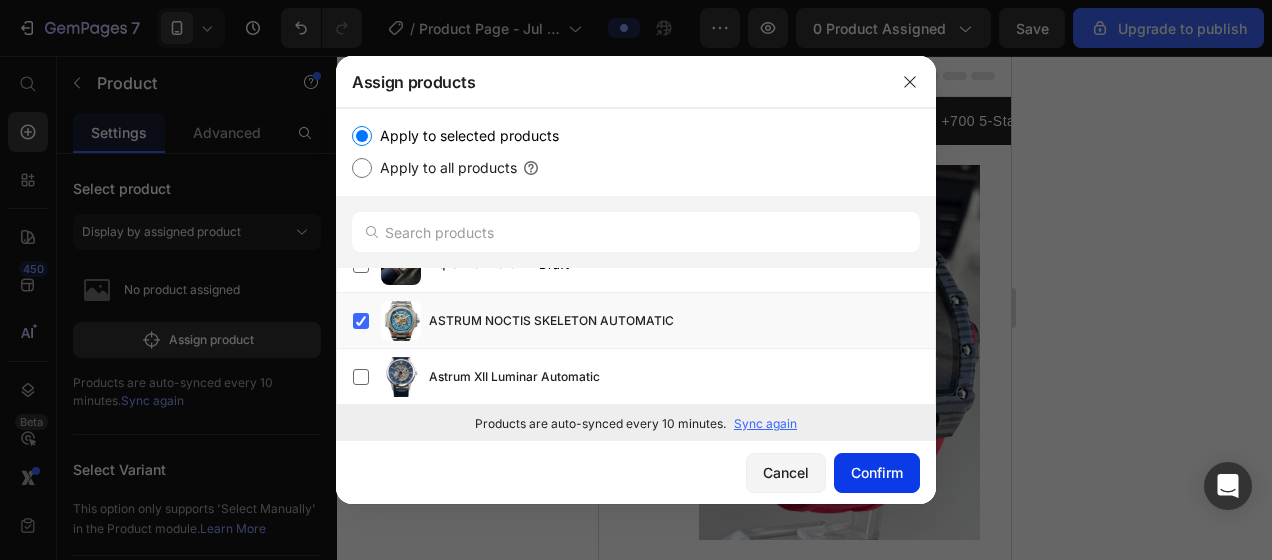 click on "Confirm" at bounding box center [877, 472] 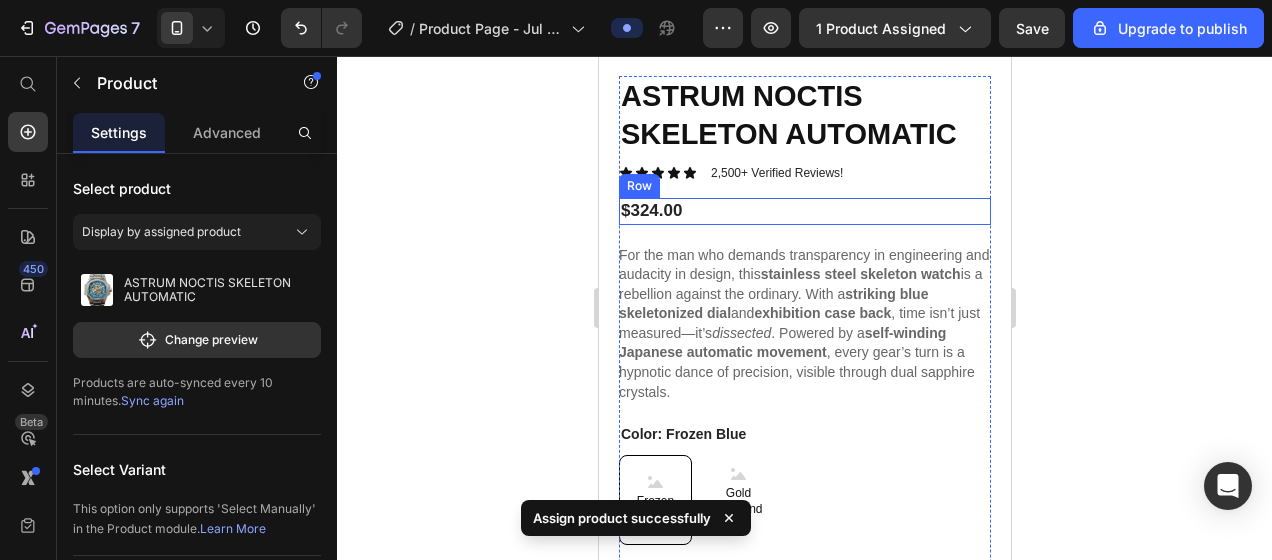 scroll, scrollTop: 500, scrollLeft: 0, axis: vertical 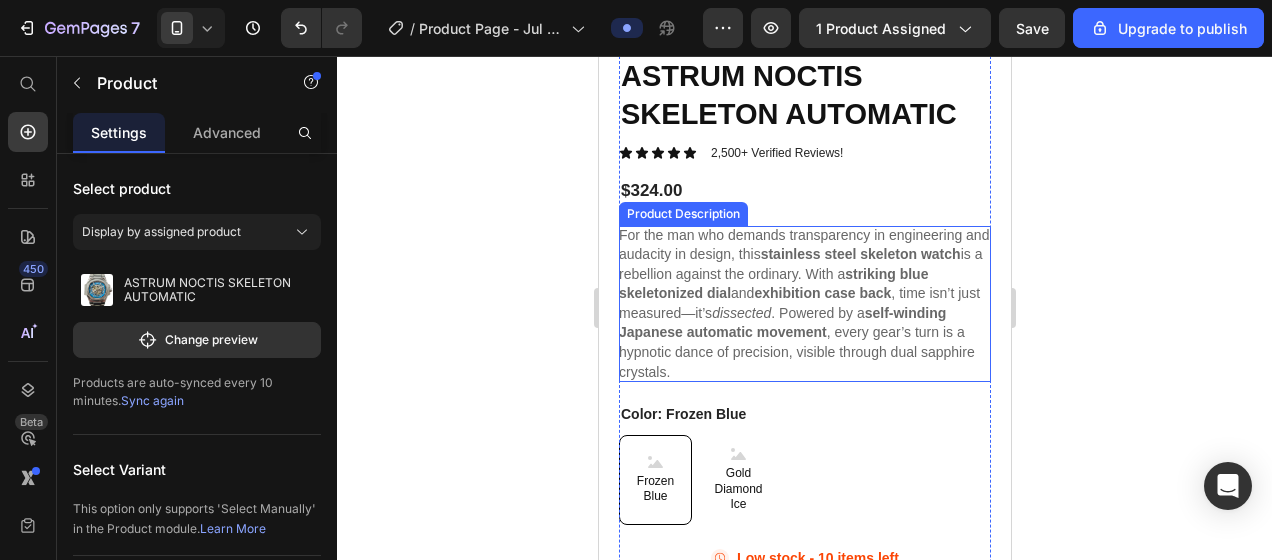 click on "For the man who demands transparency in engineering and audacity in design, this" at bounding box center [803, 245] 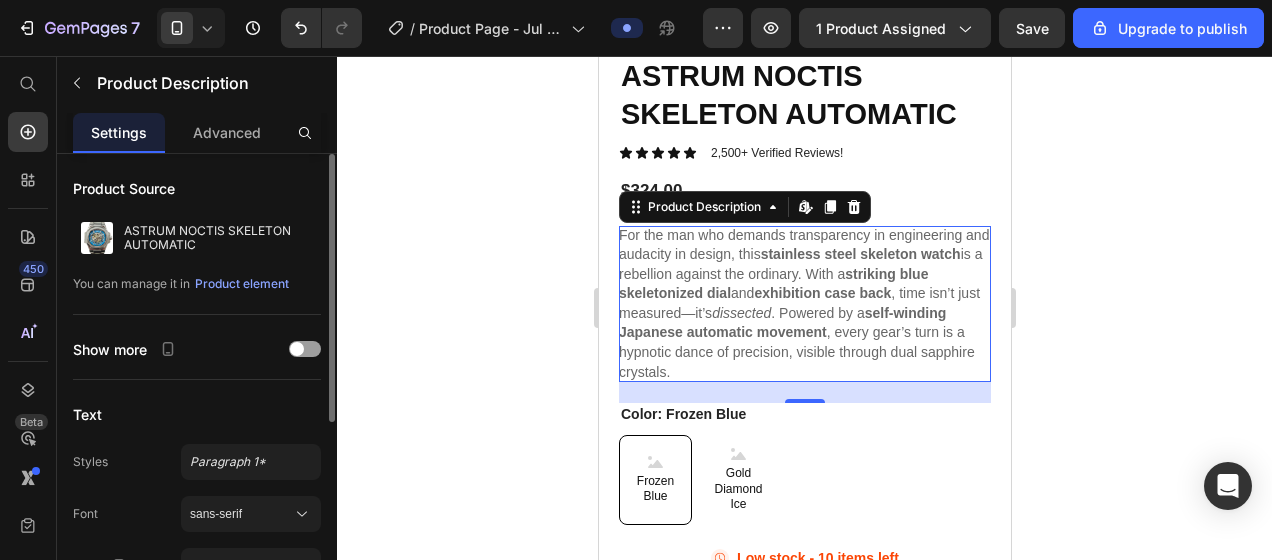 scroll, scrollTop: 100, scrollLeft: 0, axis: vertical 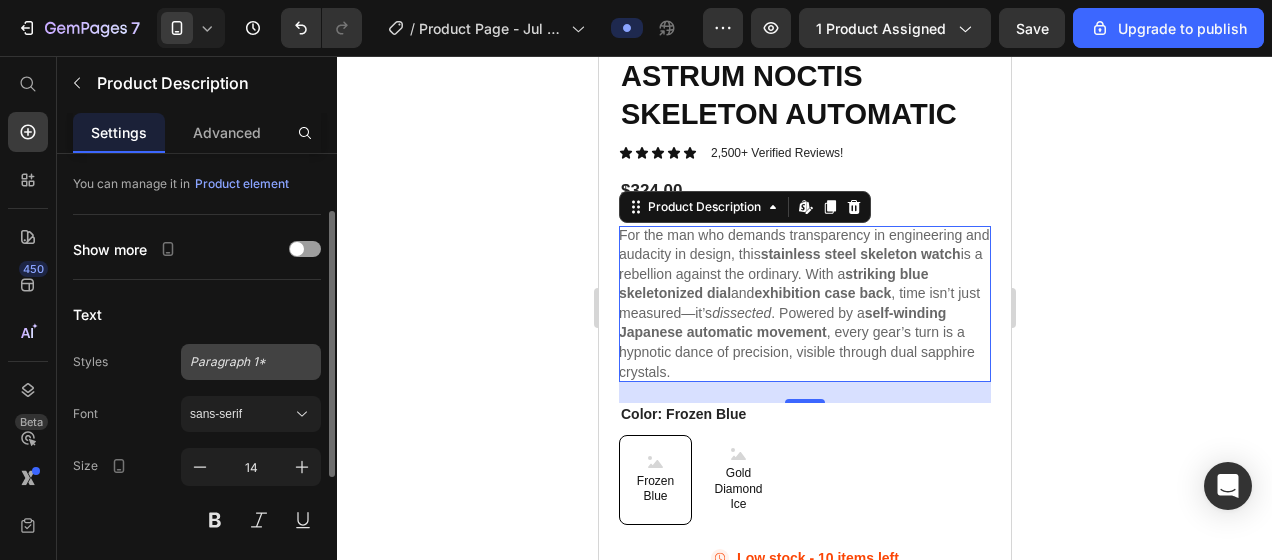 click on "Paragraph 1*" 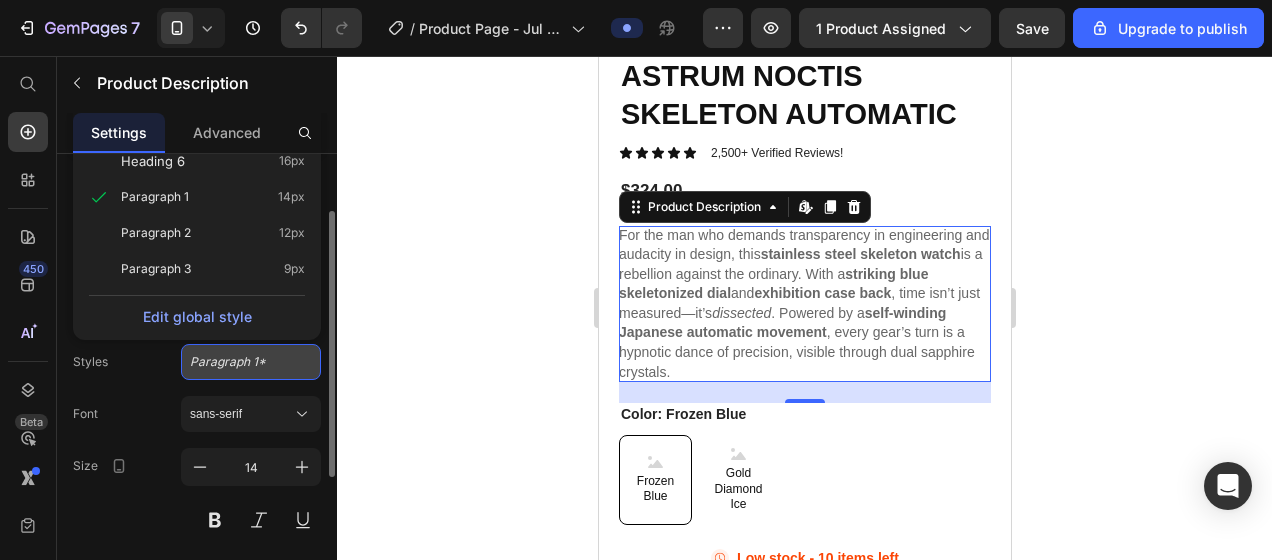 click on "Paragraph 1*" 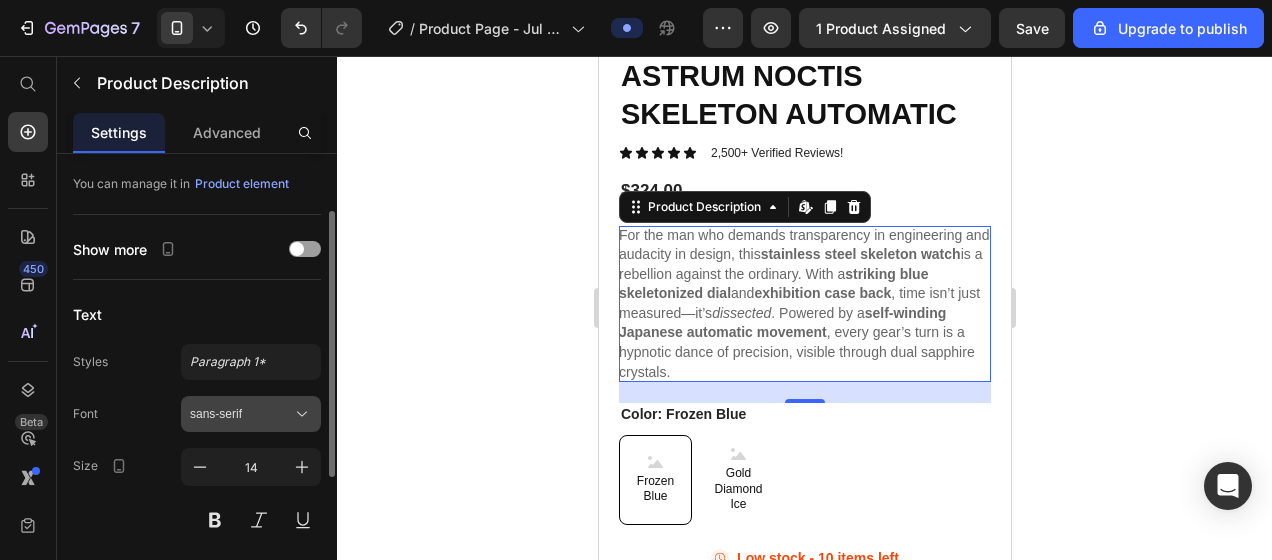 click on "sans-serif" at bounding box center (241, 414) 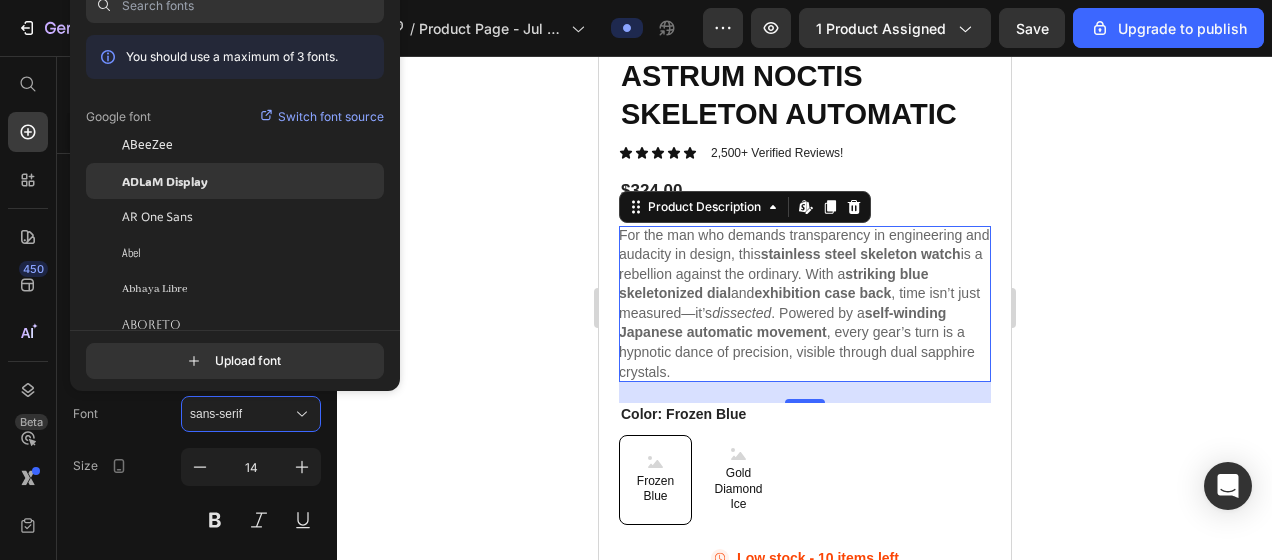 click on "ADLaM Display" at bounding box center [165, 181] 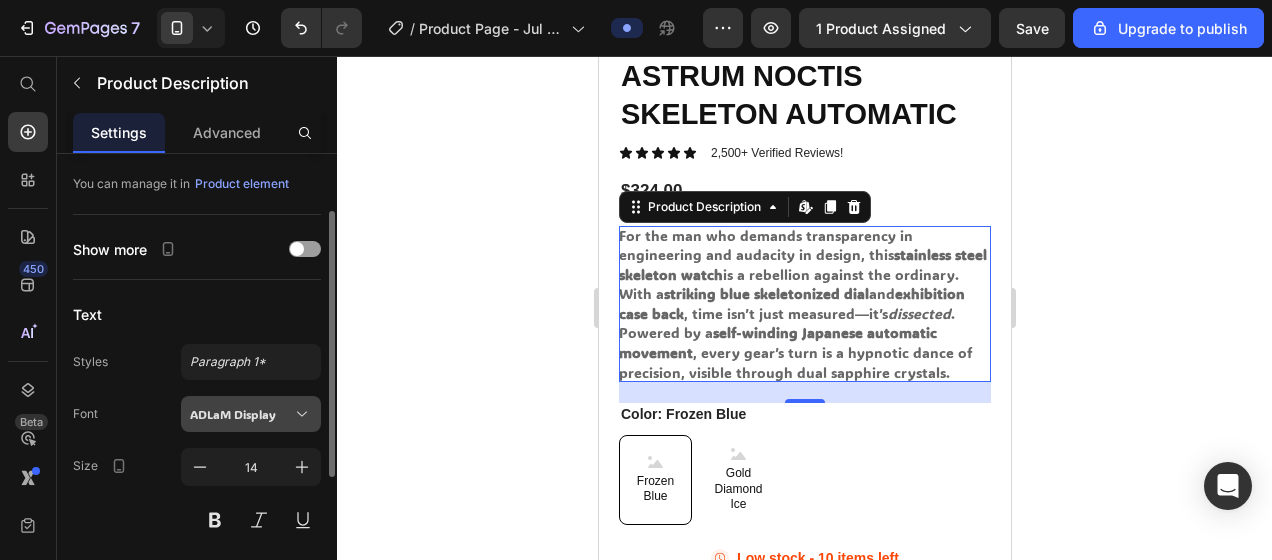 click on "ADLaM Display" at bounding box center [241, 414] 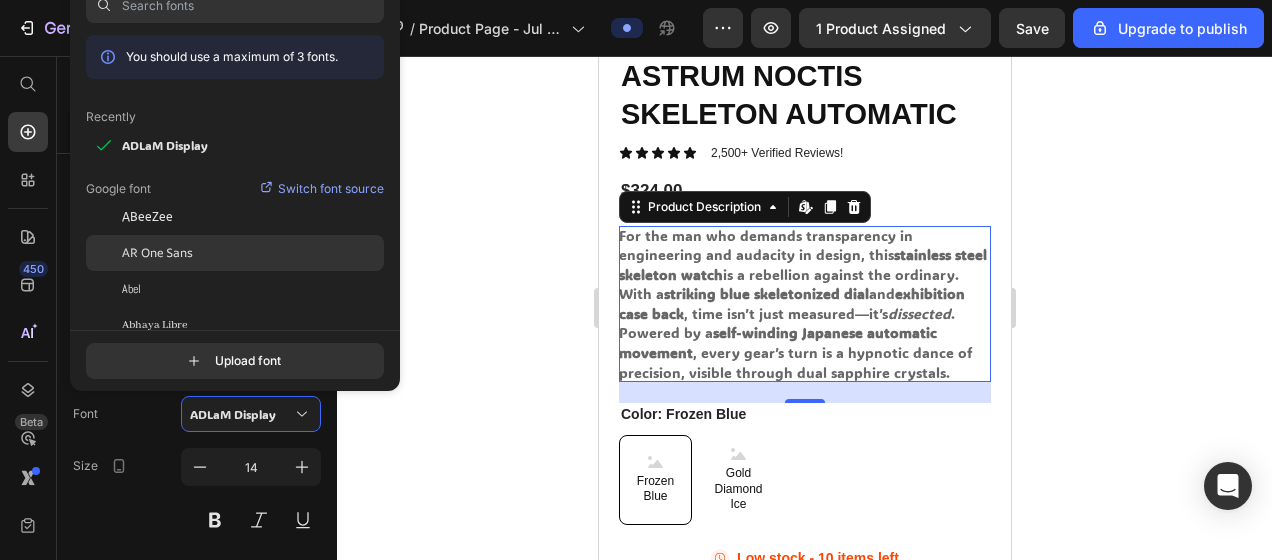 click on "AR One Sans" at bounding box center (157, 253) 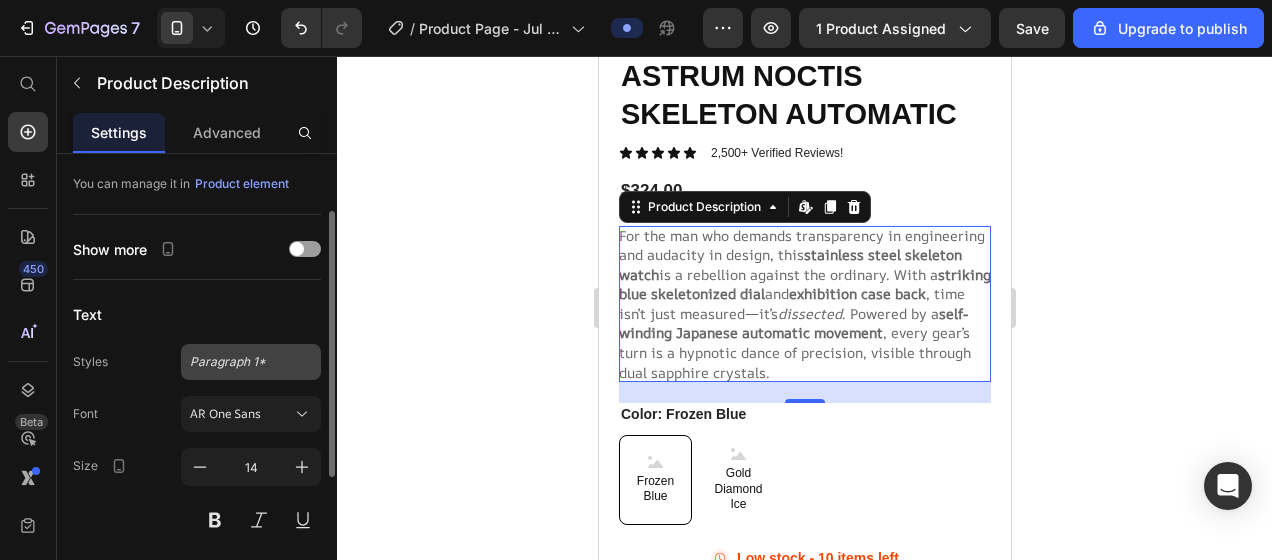 click on "Paragraph 1*" at bounding box center [251, 362] 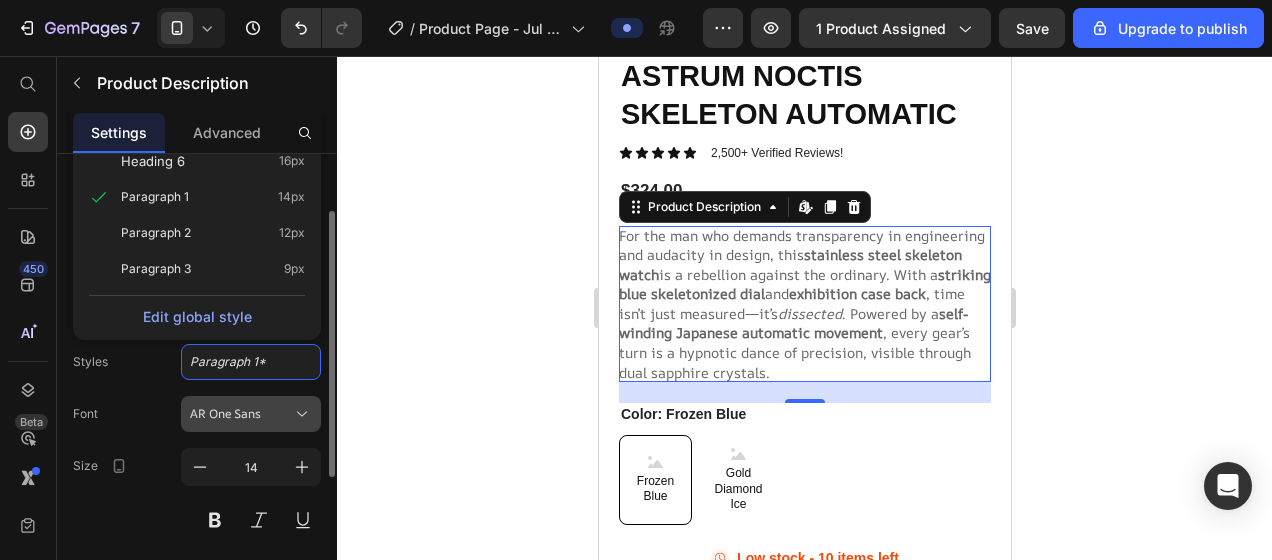 click on "AR One Sans" at bounding box center [241, 414] 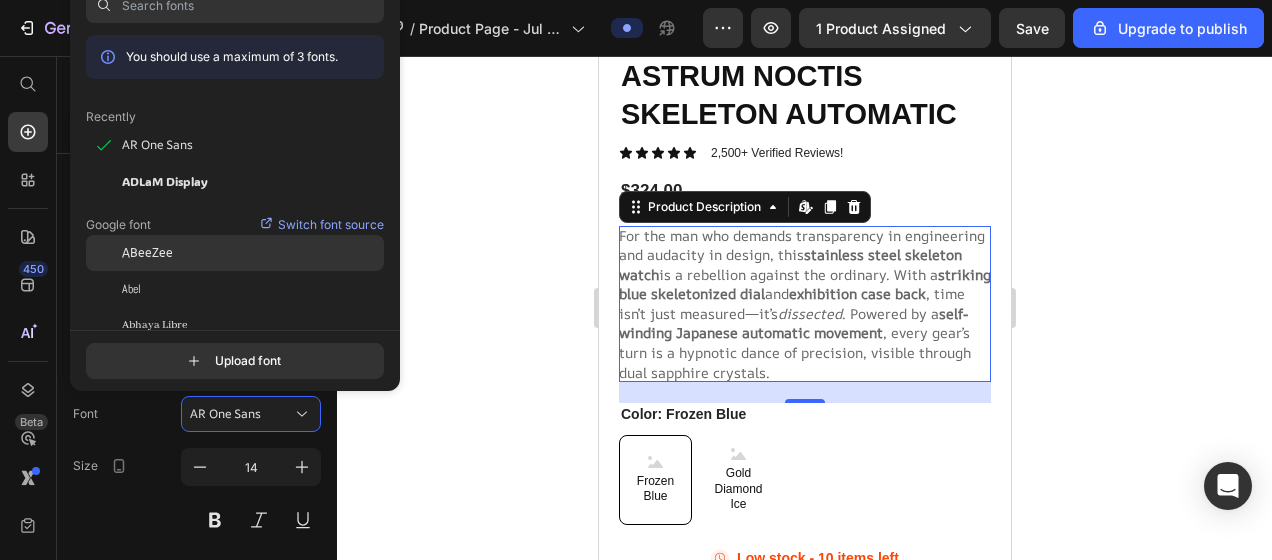 click on "ABeeZee" at bounding box center [147, 253] 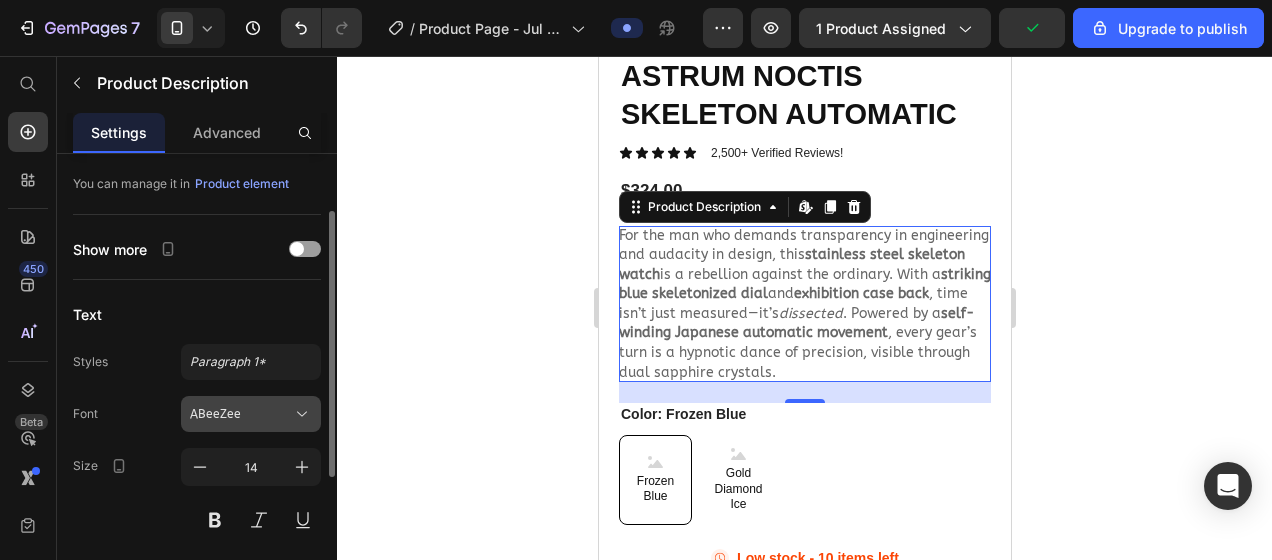 click on "ABeeZee" at bounding box center (241, 414) 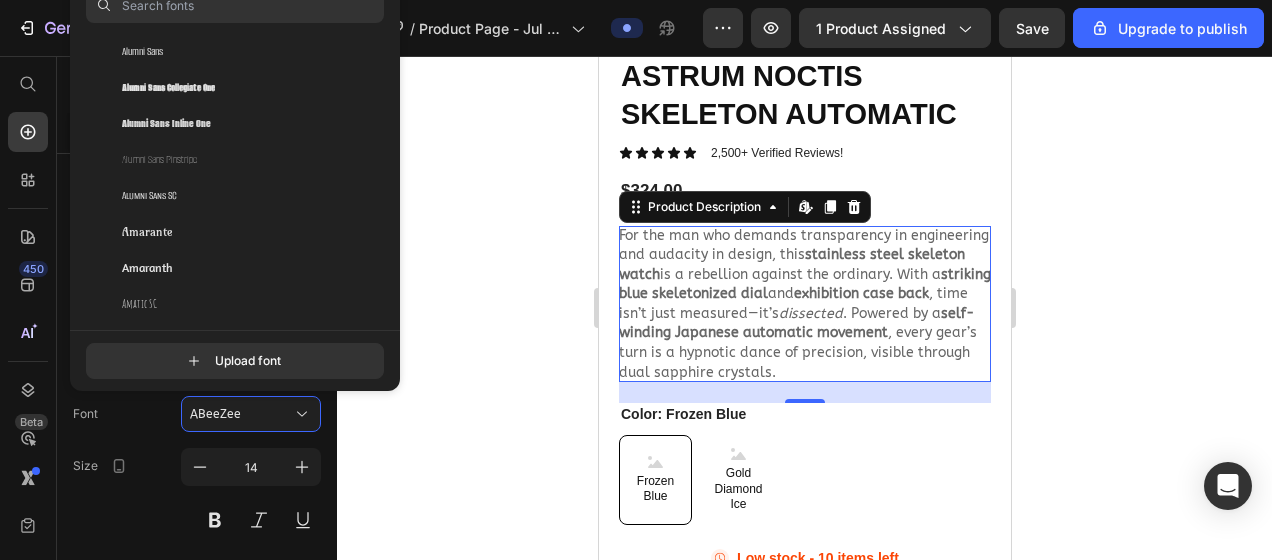 scroll, scrollTop: 2100, scrollLeft: 0, axis: vertical 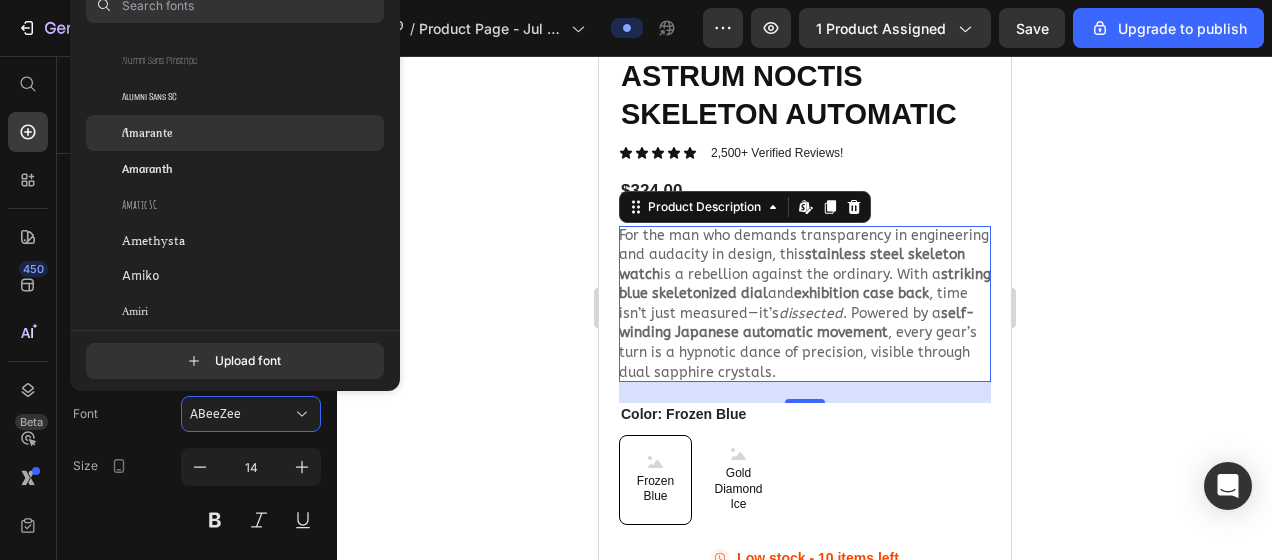 click on "Amarante" at bounding box center [147, 133] 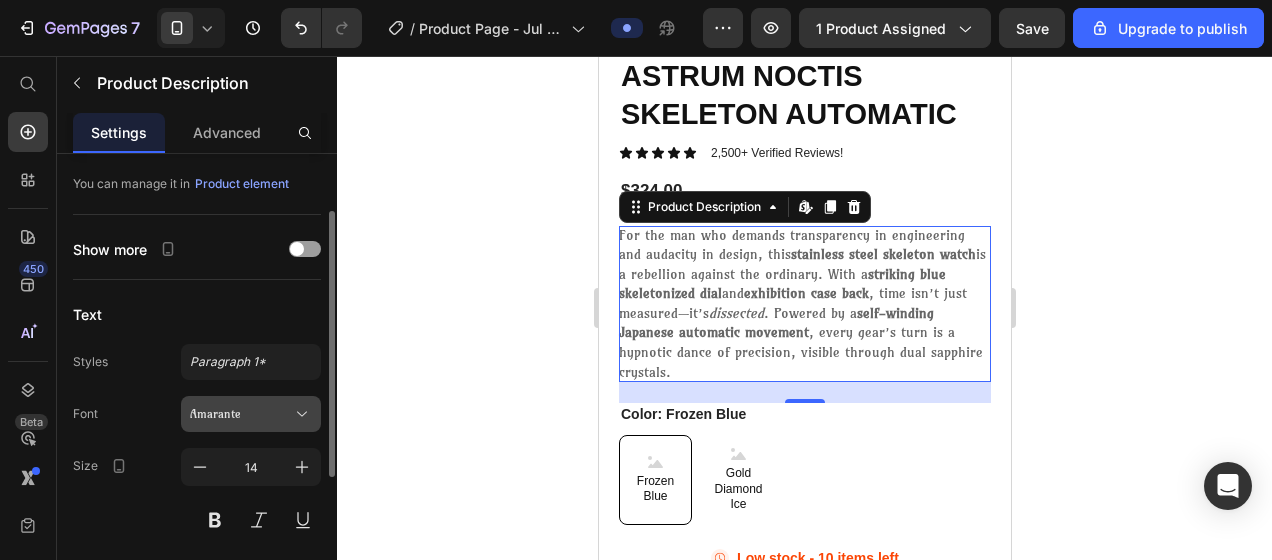 click on "Amarante" at bounding box center [241, 414] 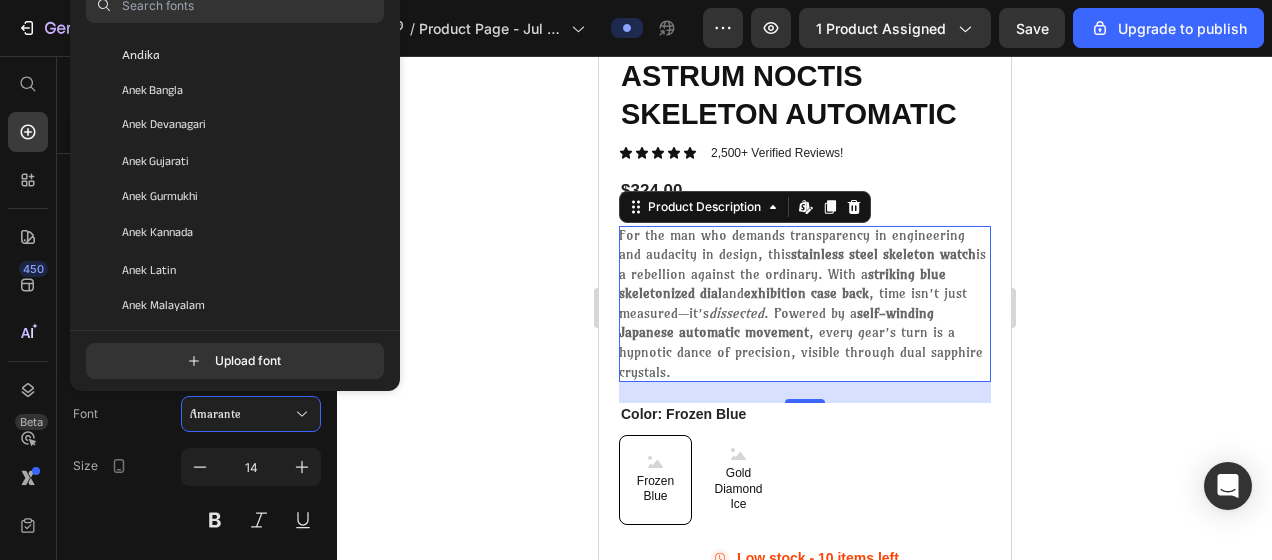 scroll, scrollTop: 2900, scrollLeft: 0, axis: vertical 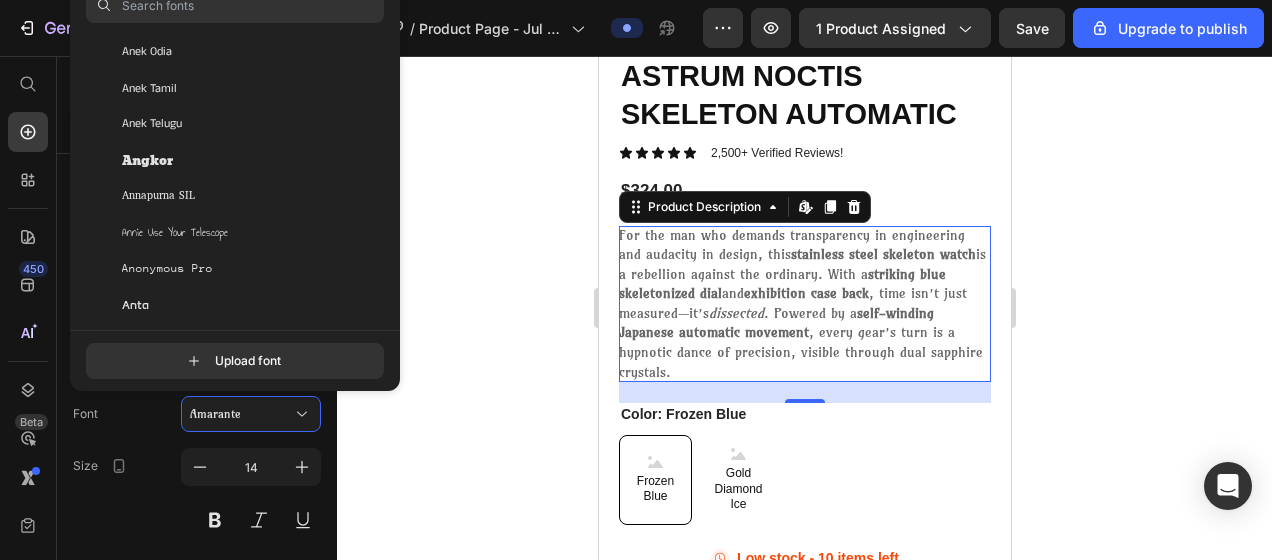 click on "Anta" 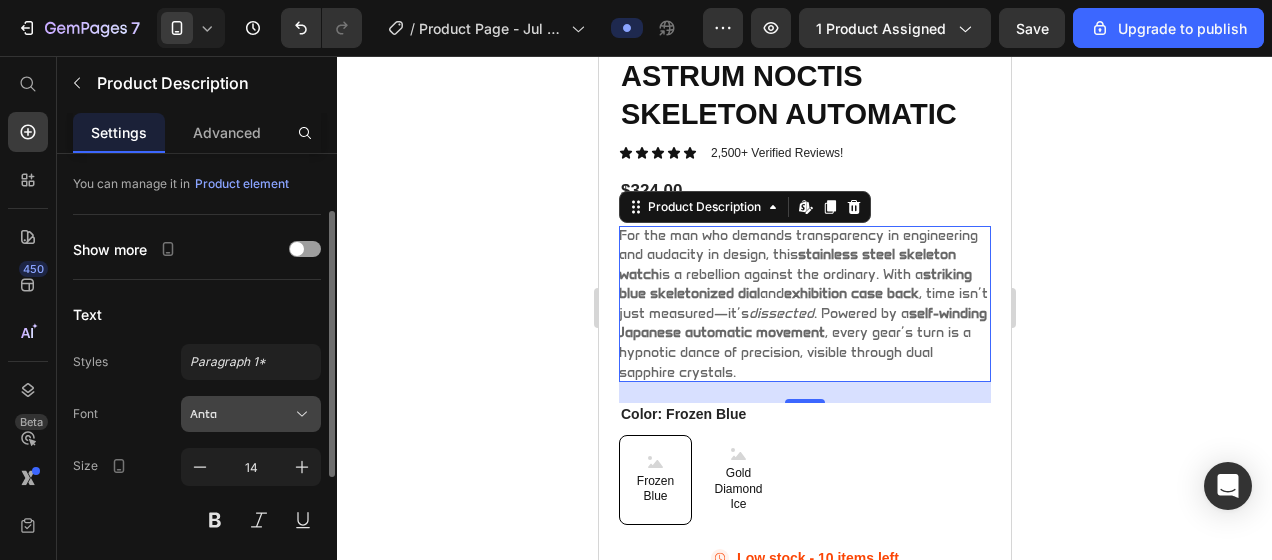 click on "Anta" at bounding box center (241, 414) 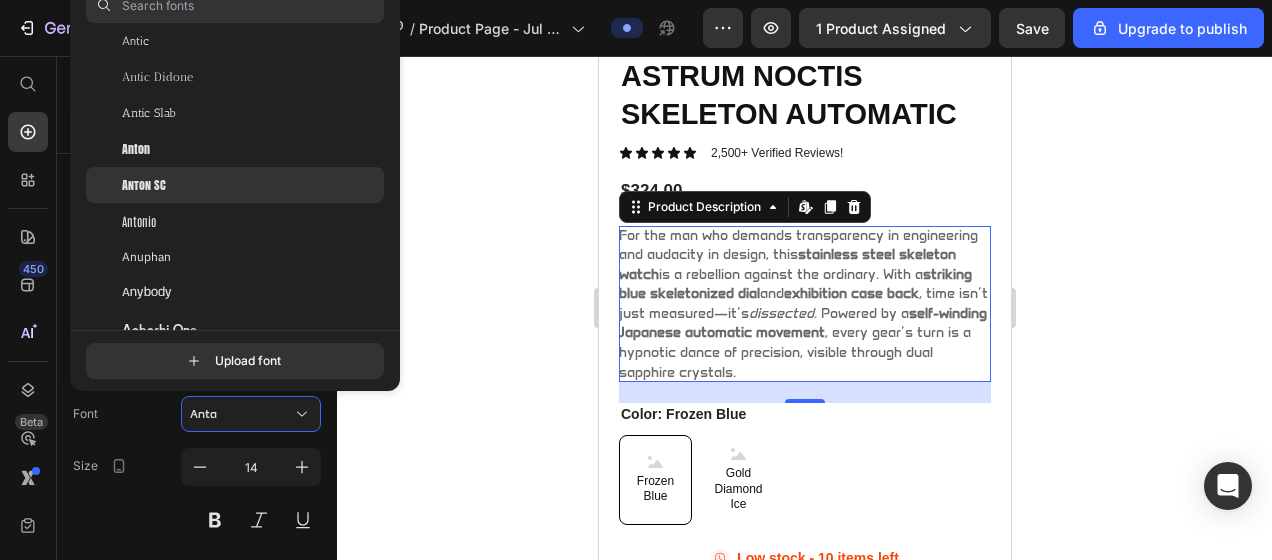 scroll, scrollTop: 3300, scrollLeft: 0, axis: vertical 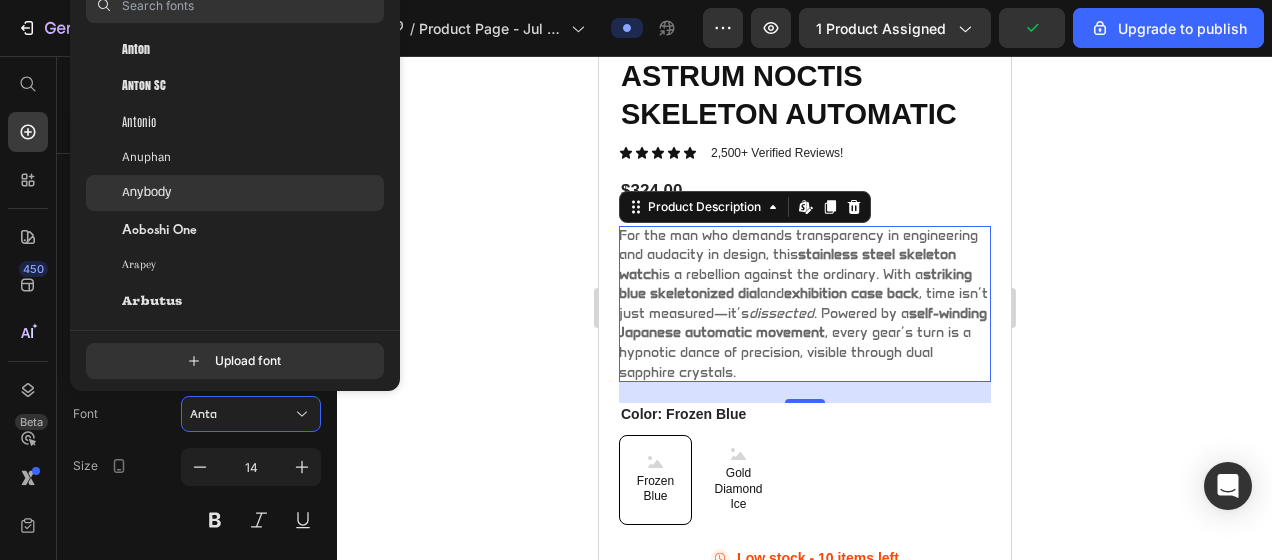 click on "Anybody" 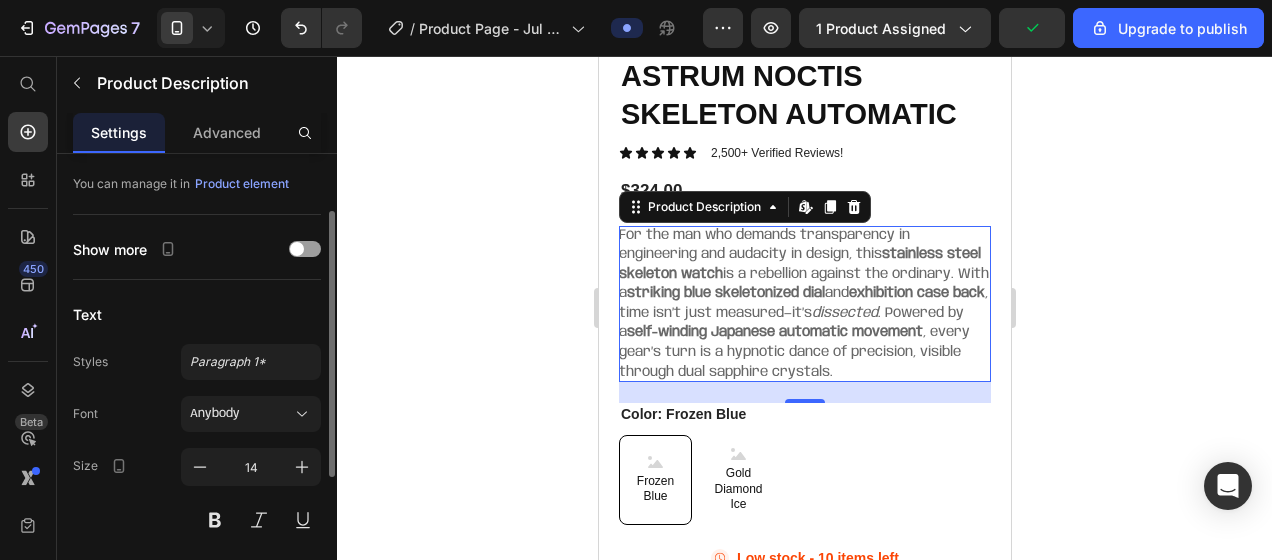 click on "Font Anybody Size 14 Color Show more" at bounding box center [197, 519] 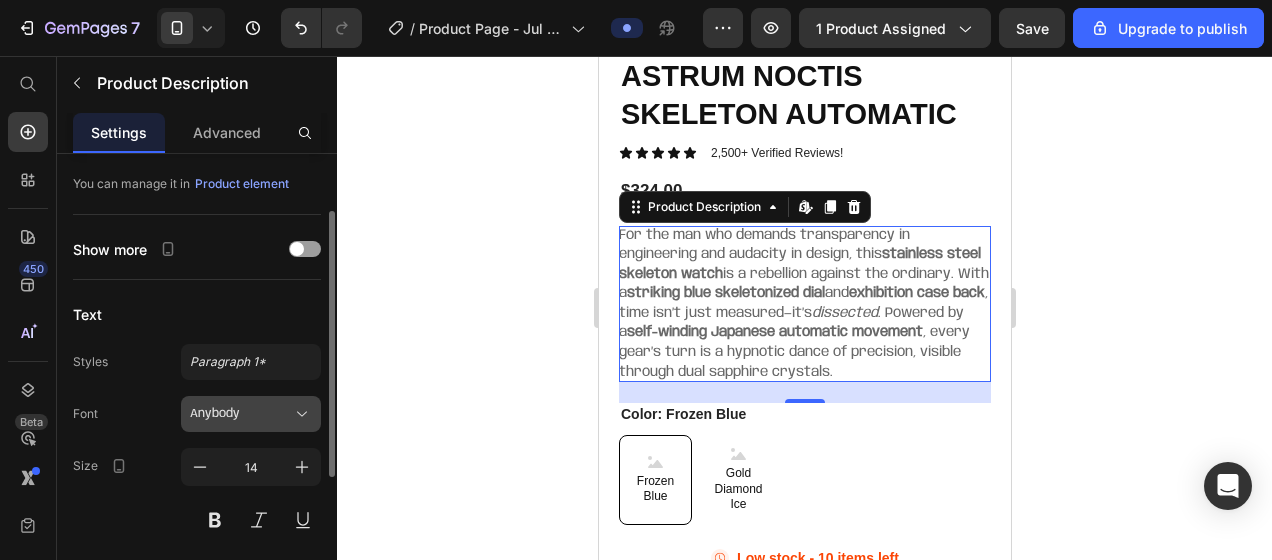 click on "Anybody" at bounding box center [251, 414] 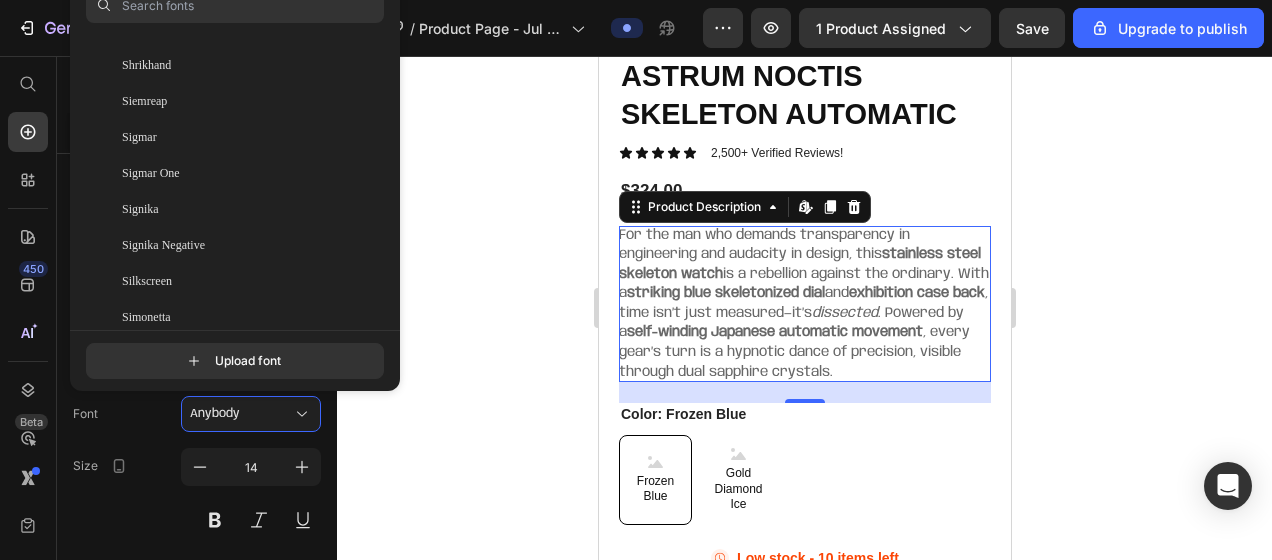 scroll, scrollTop: 58068, scrollLeft: 0, axis: vertical 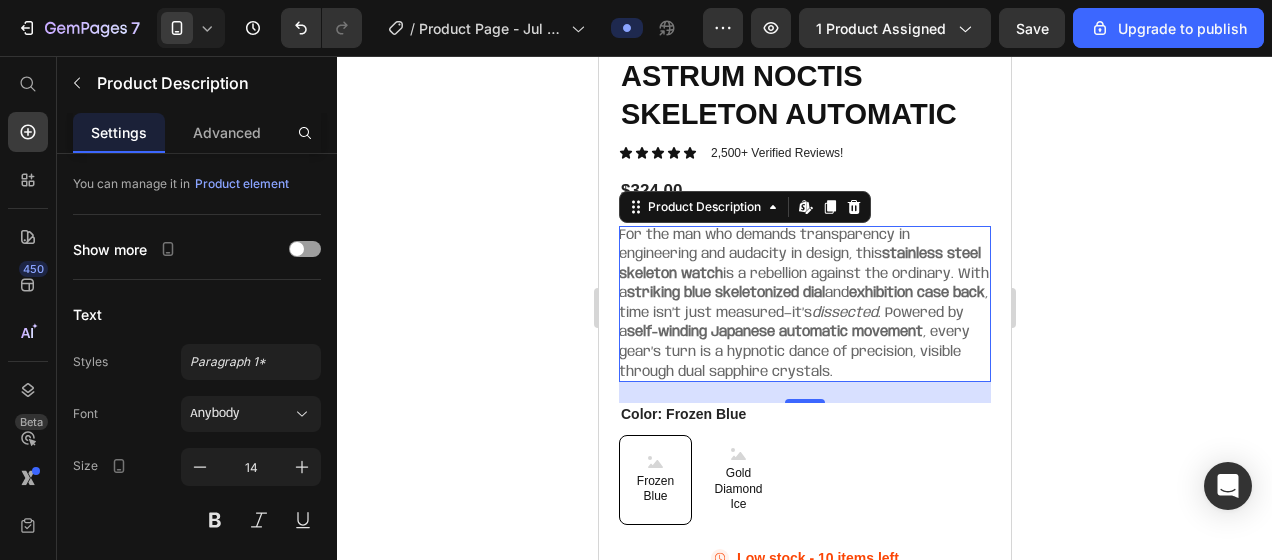 click 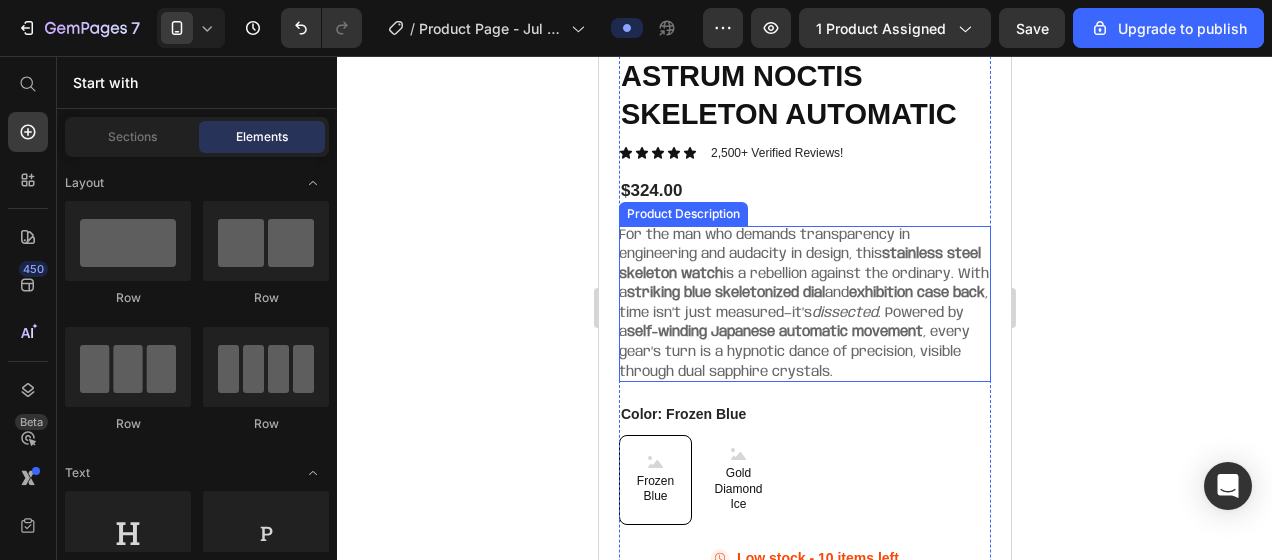 click on "exhibition case back" at bounding box center [916, 293] 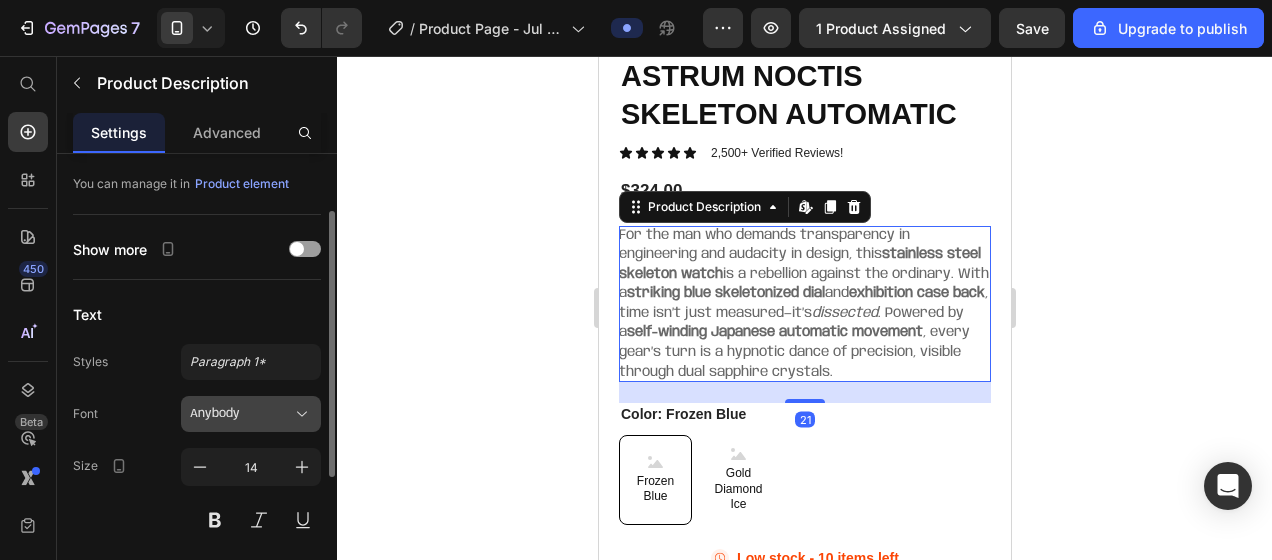 click on "Anybody" at bounding box center (241, 414) 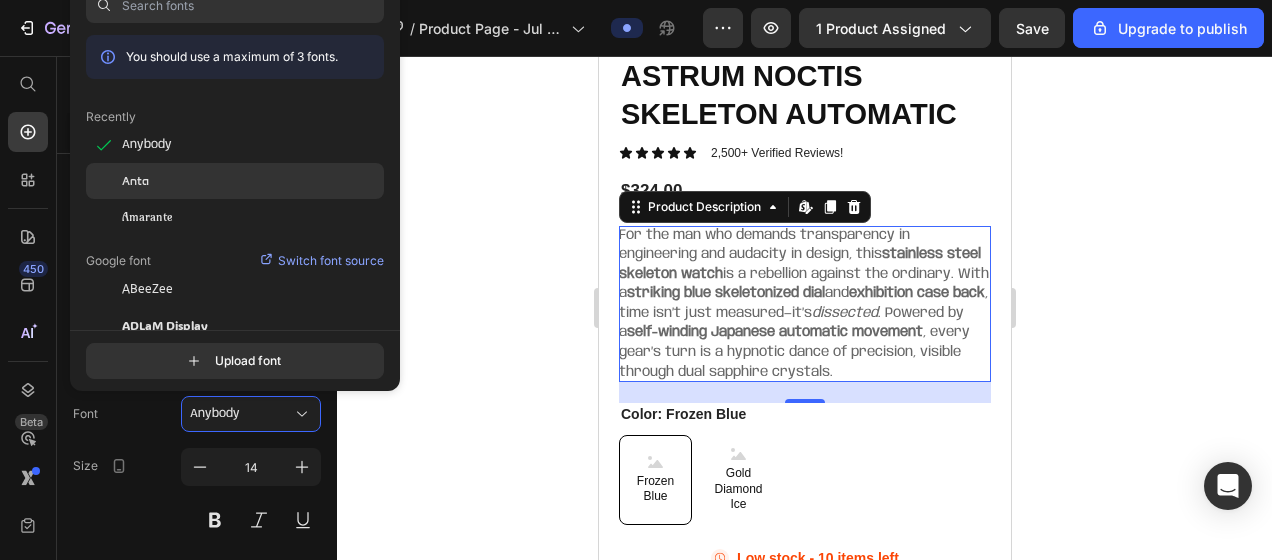 click on "Anta" 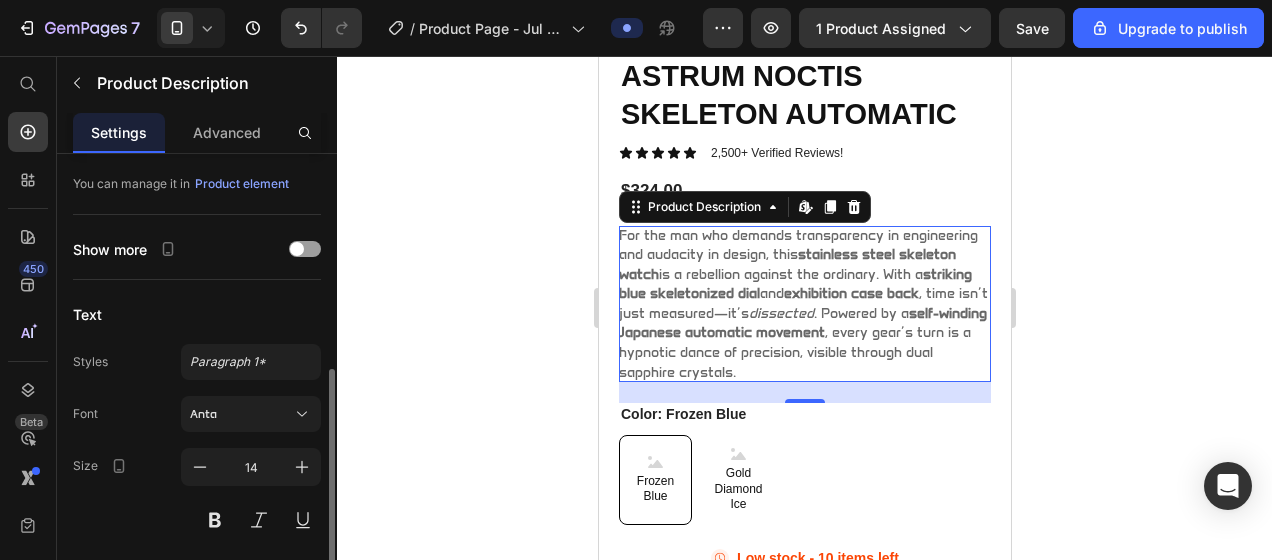 scroll, scrollTop: 300, scrollLeft: 0, axis: vertical 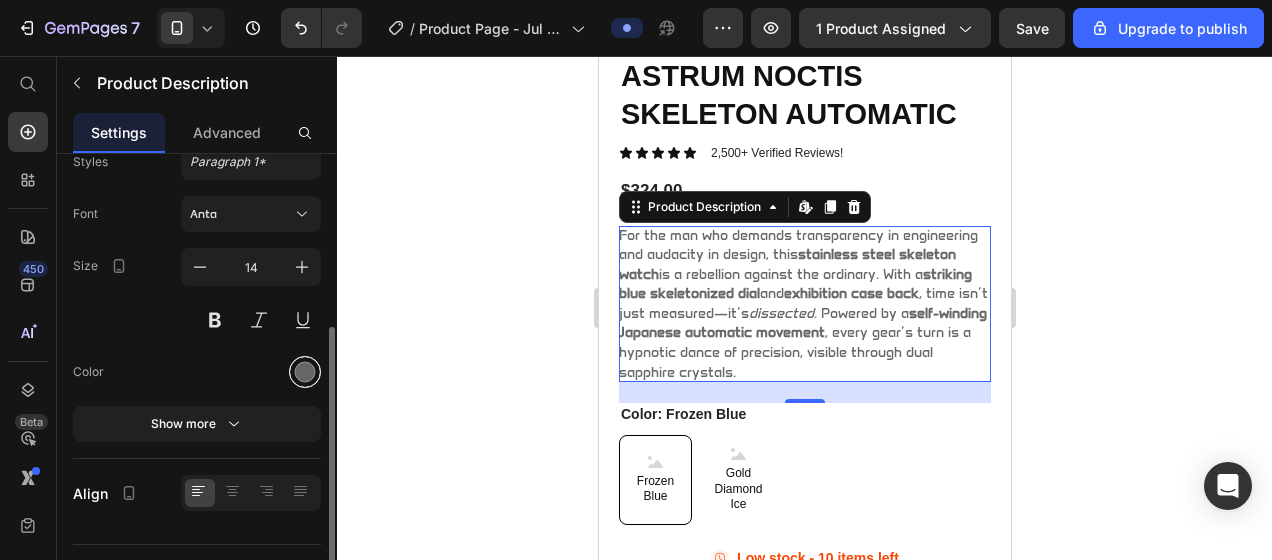 click at bounding box center (305, 372) 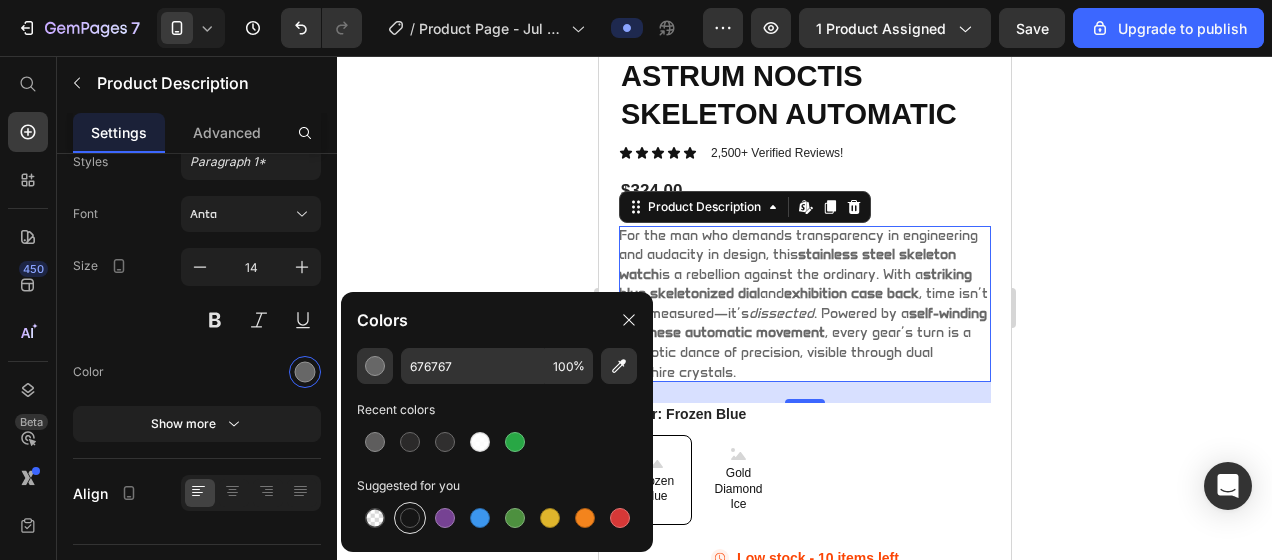 click at bounding box center (410, 518) 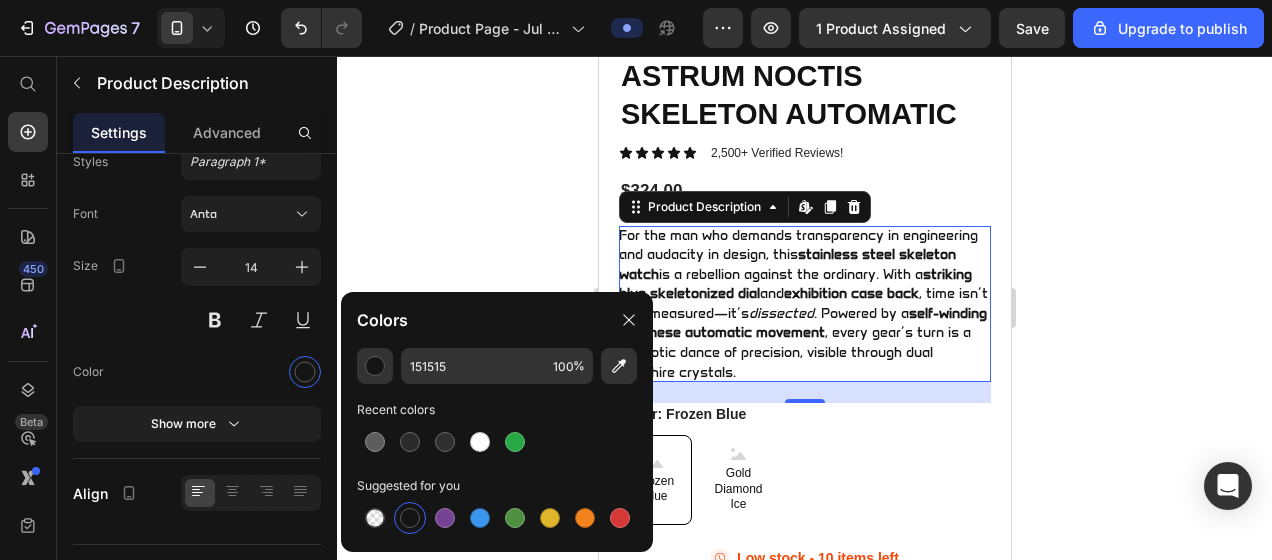 click 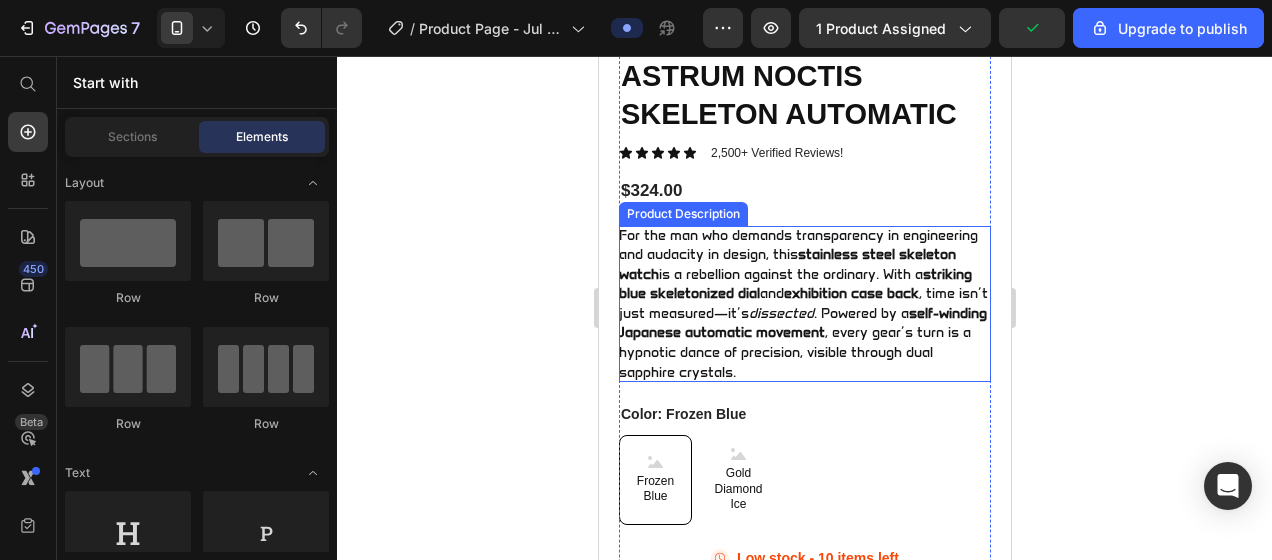 click on ", time isn’t just measured—it’s" at bounding box center [802, 303] 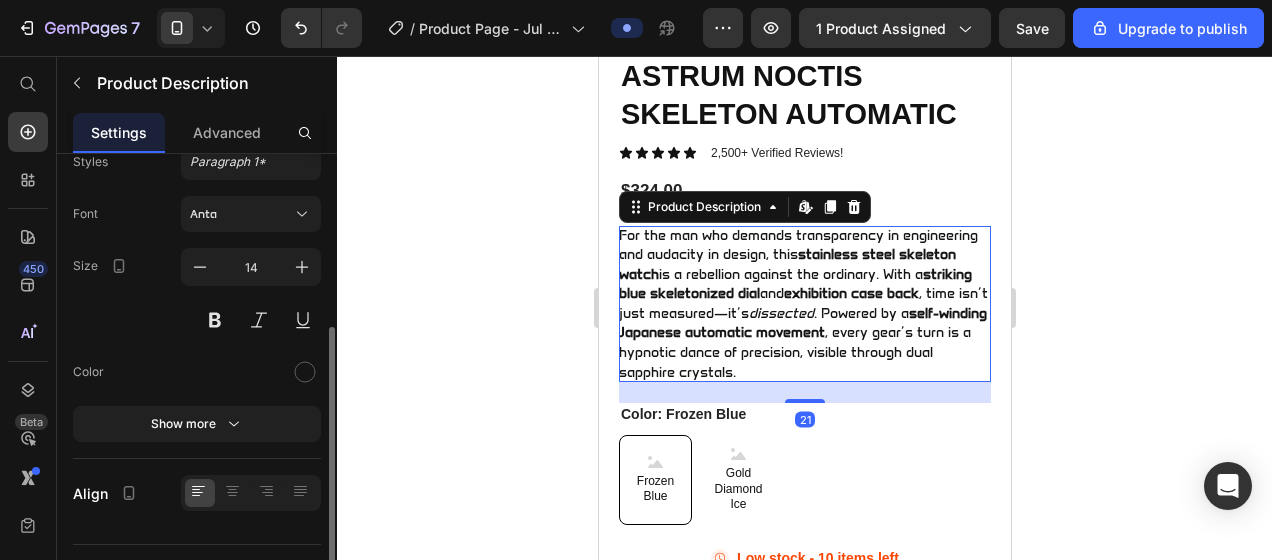 click on "Styles Paragraph 1* Font Anta Size 14 Color Show more" 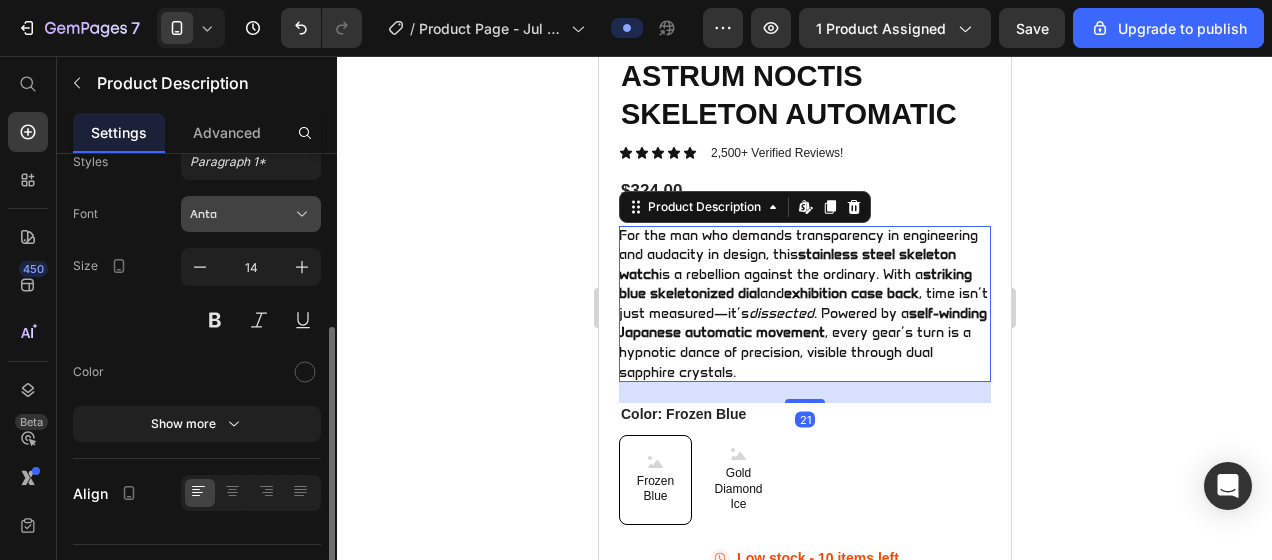 click on "Anta" at bounding box center [241, 214] 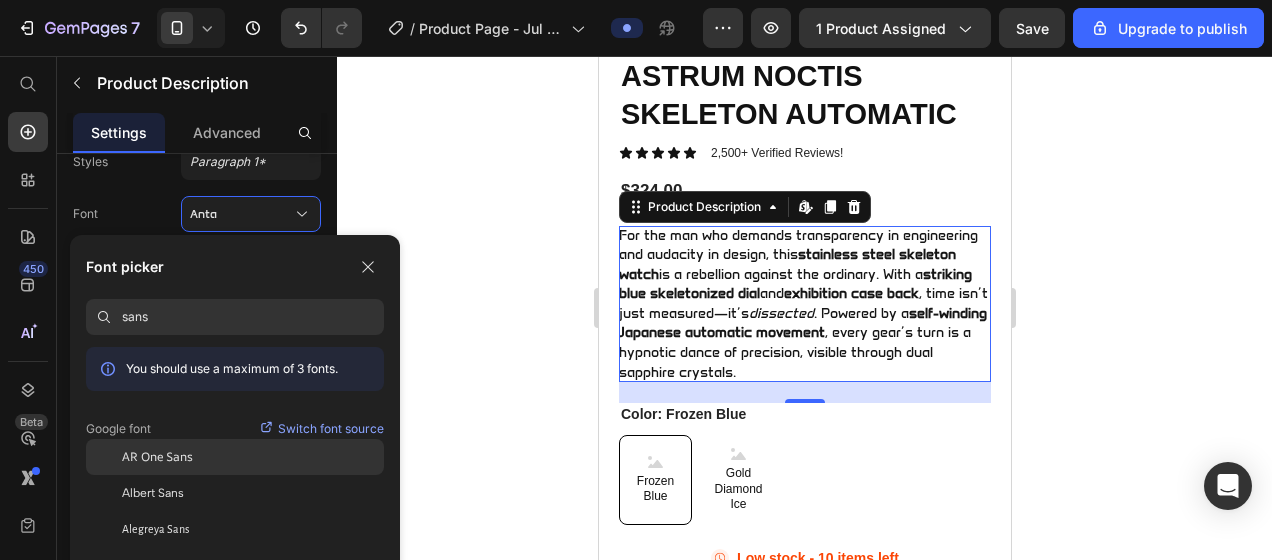 scroll, scrollTop: 100, scrollLeft: 0, axis: vertical 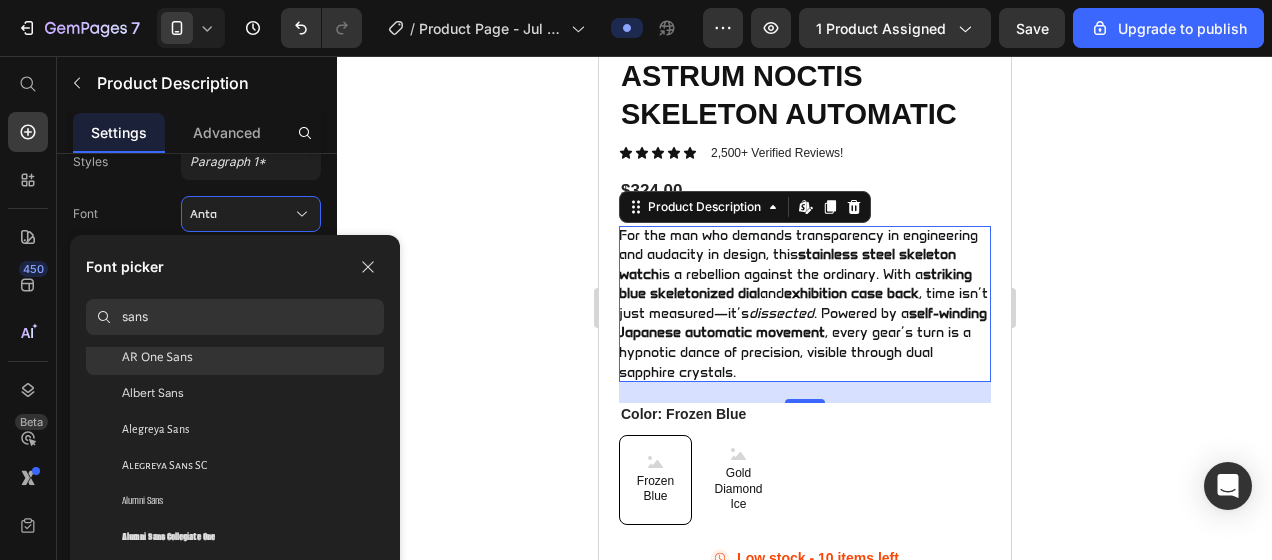 type on "sans" 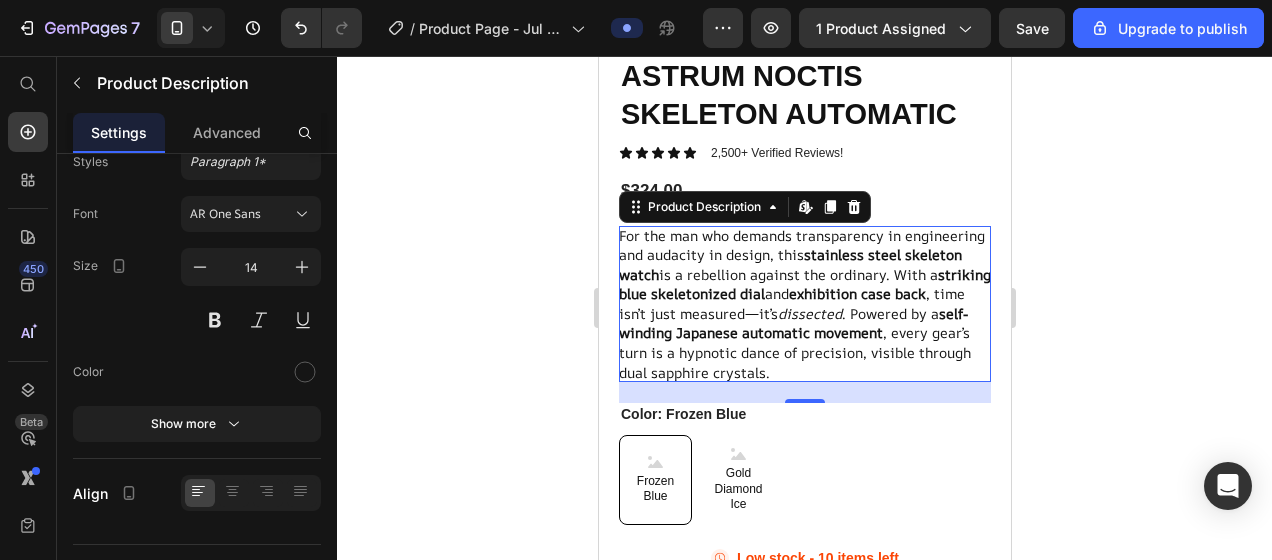 click 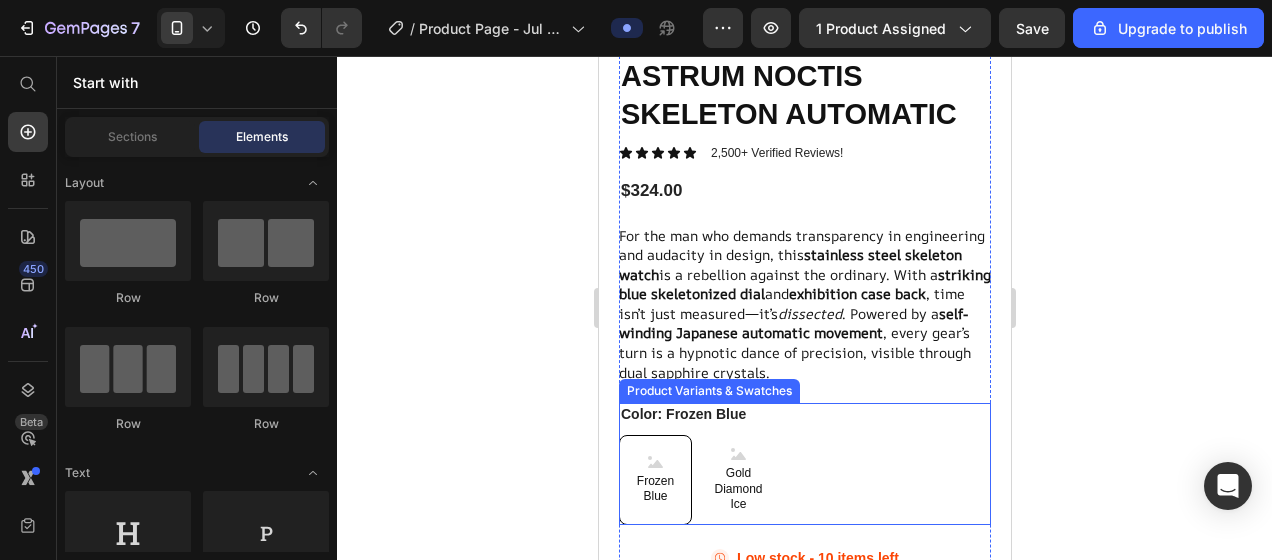 scroll, scrollTop: 700, scrollLeft: 0, axis: vertical 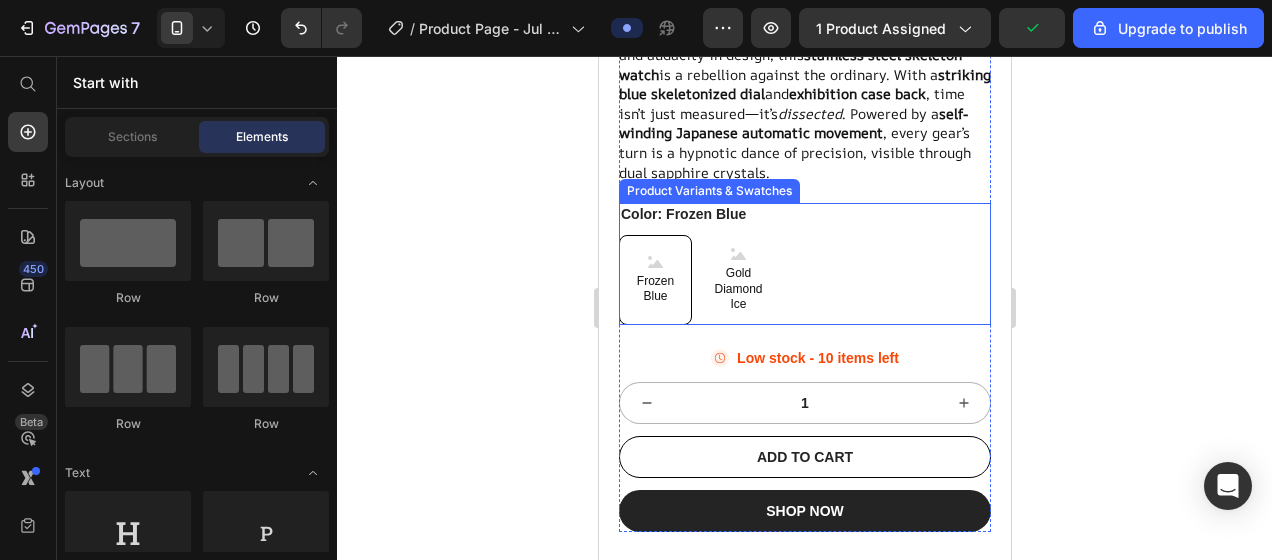 click on "Gold Diamond Ice" at bounding box center (737, 289) 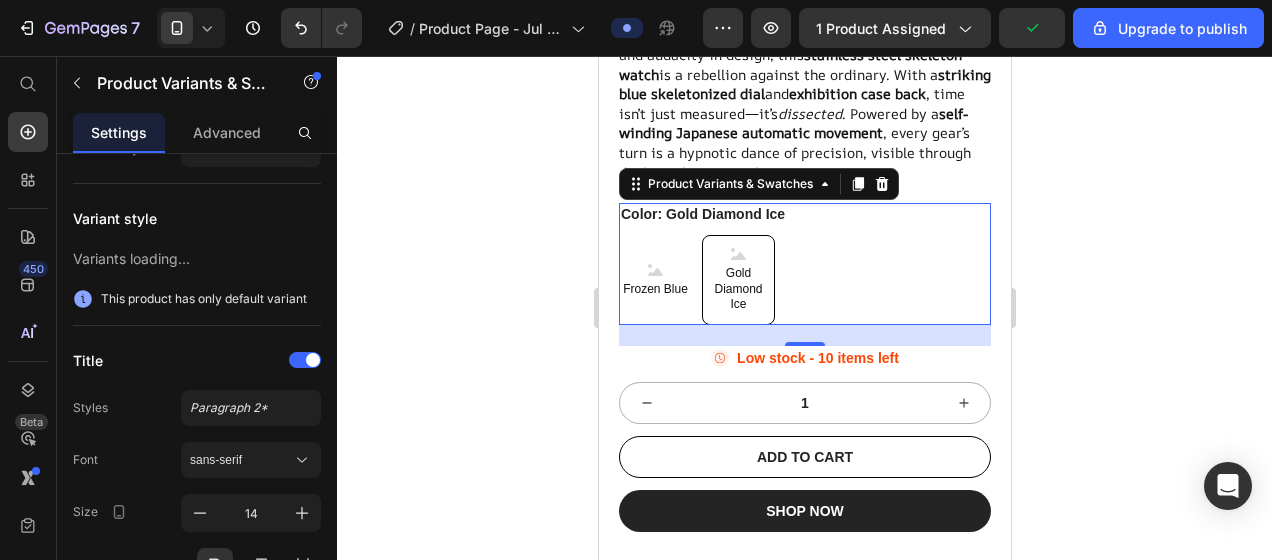 scroll, scrollTop: 0, scrollLeft: 0, axis: both 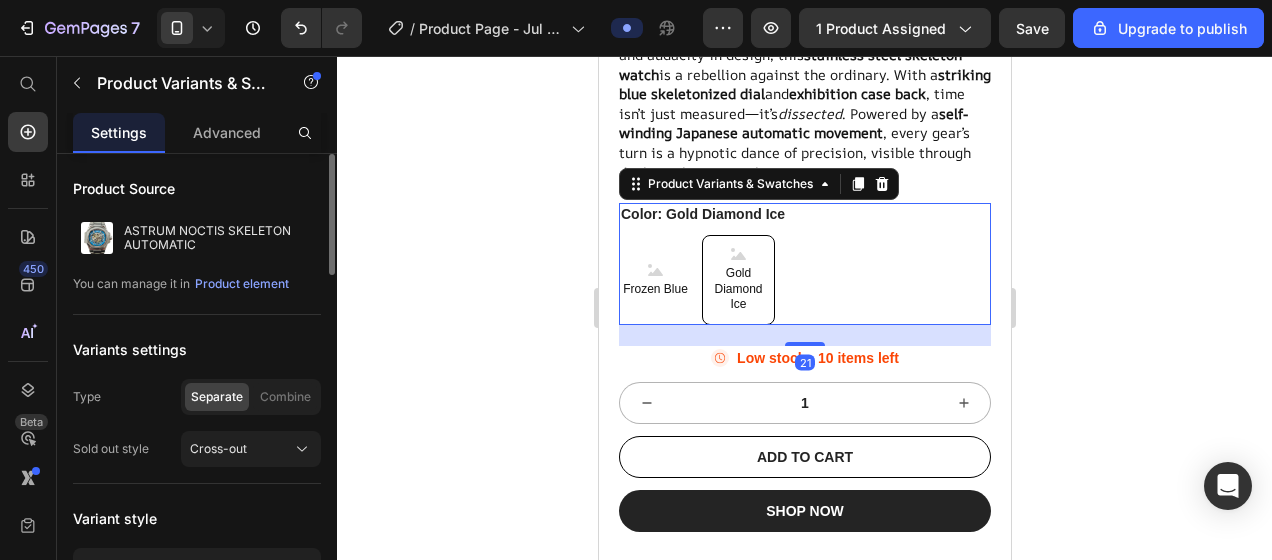 click on "Frozen Blue" at bounding box center [654, 280] 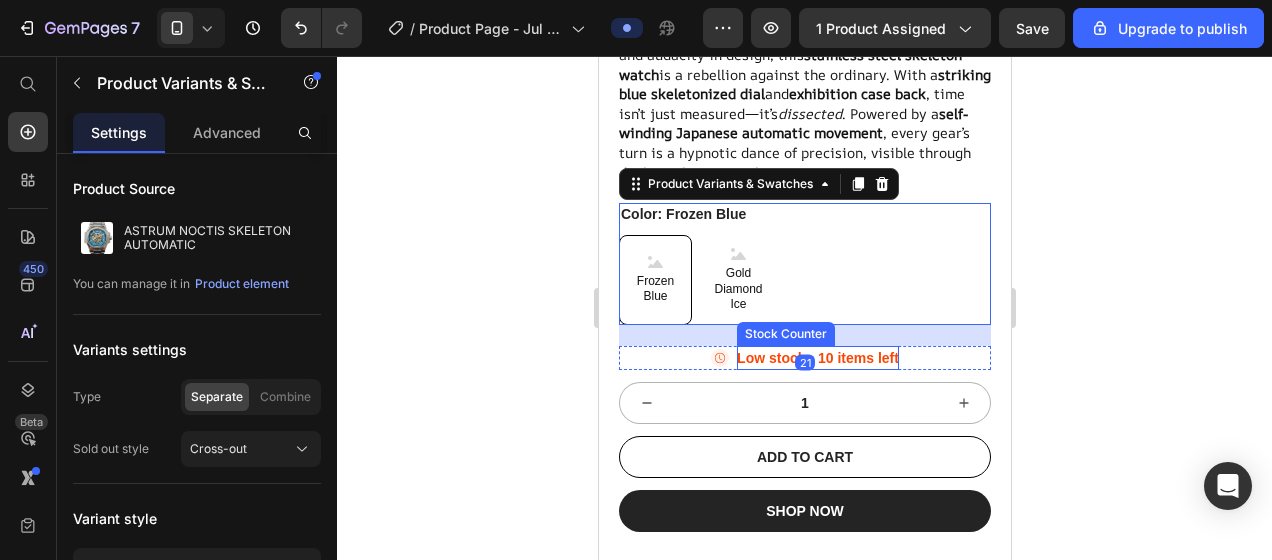 click on "Low stock - 10 items left" at bounding box center (817, 358) 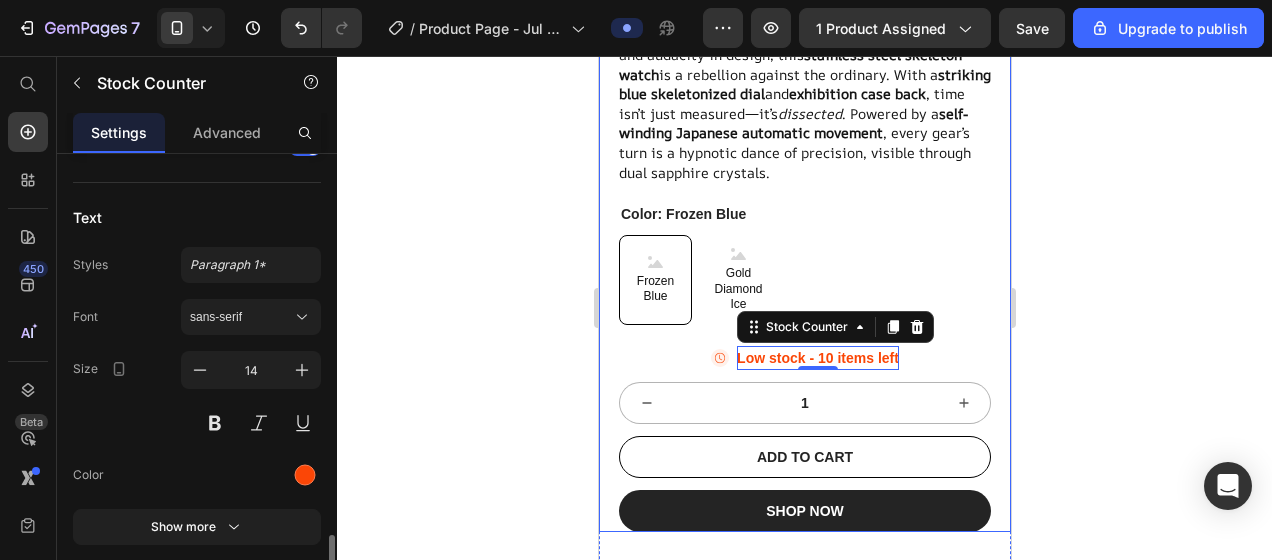 scroll, scrollTop: 968, scrollLeft: 0, axis: vertical 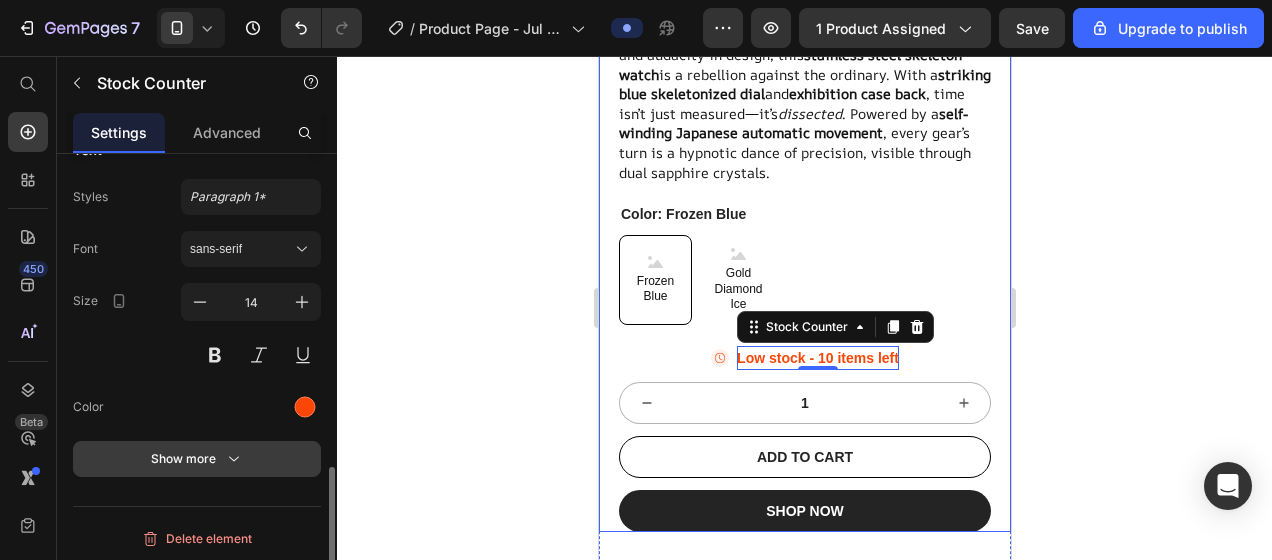 click on "Show more" at bounding box center [197, 459] 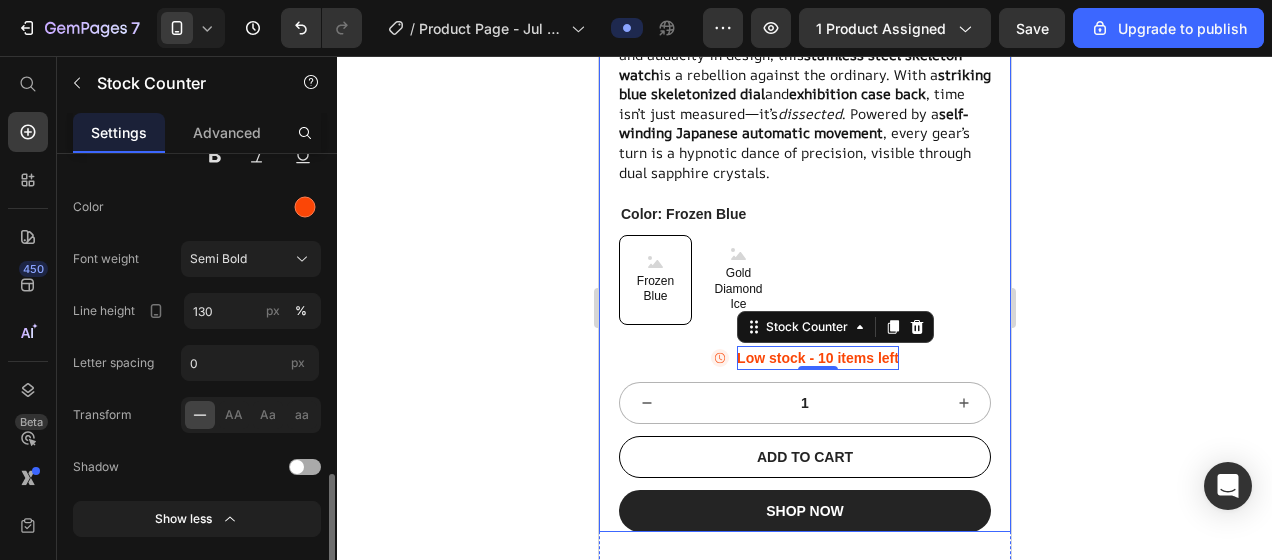 scroll, scrollTop: 1228, scrollLeft: 0, axis: vertical 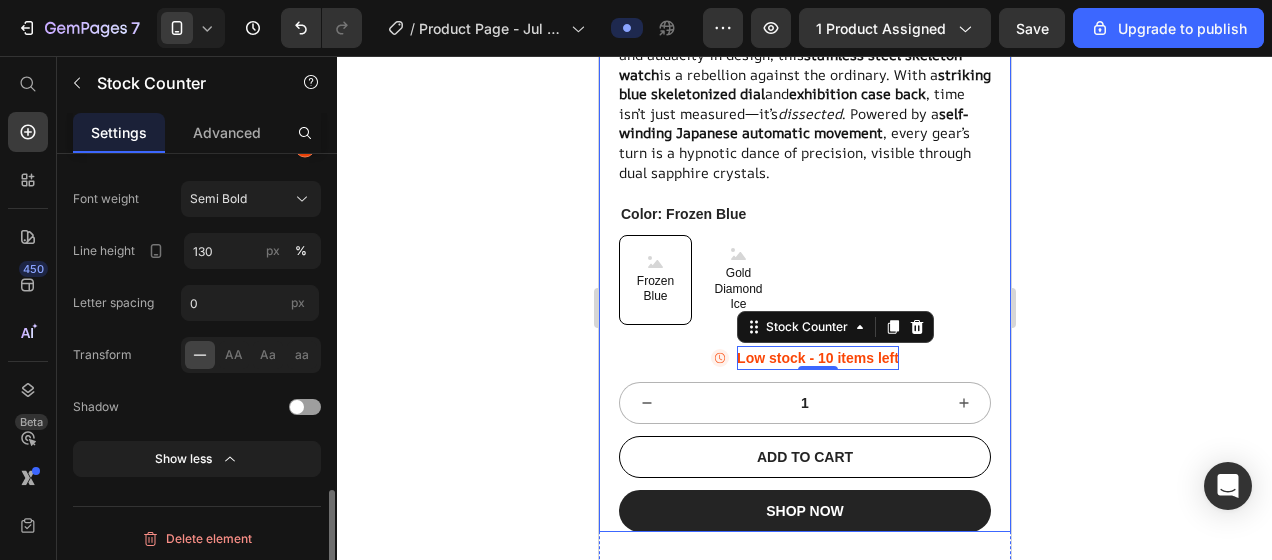 click 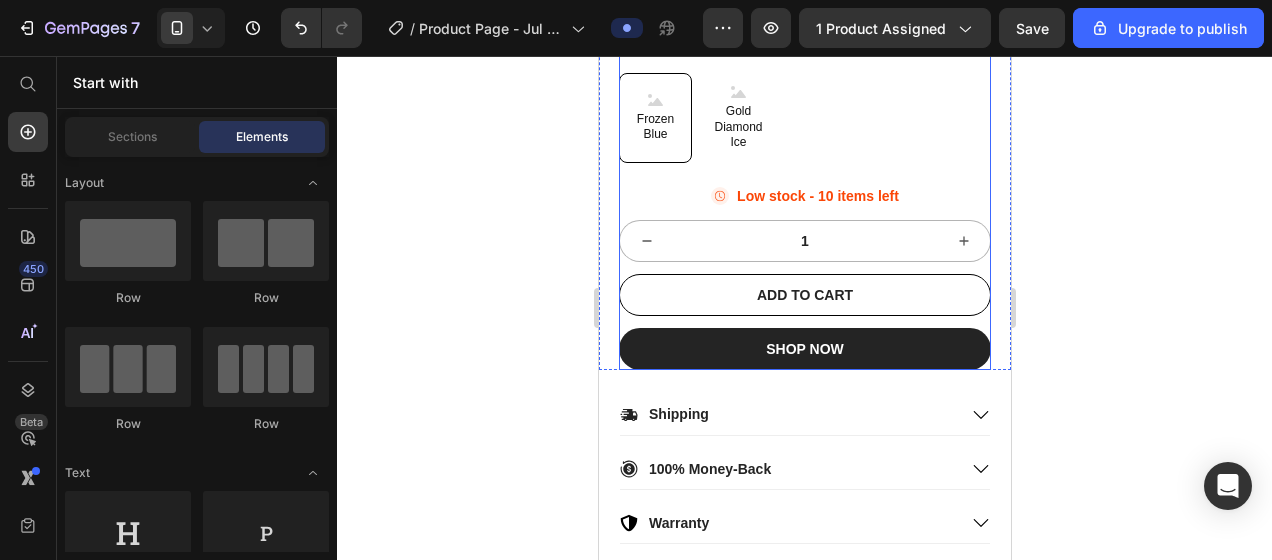 scroll, scrollTop: 1000, scrollLeft: 0, axis: vertical 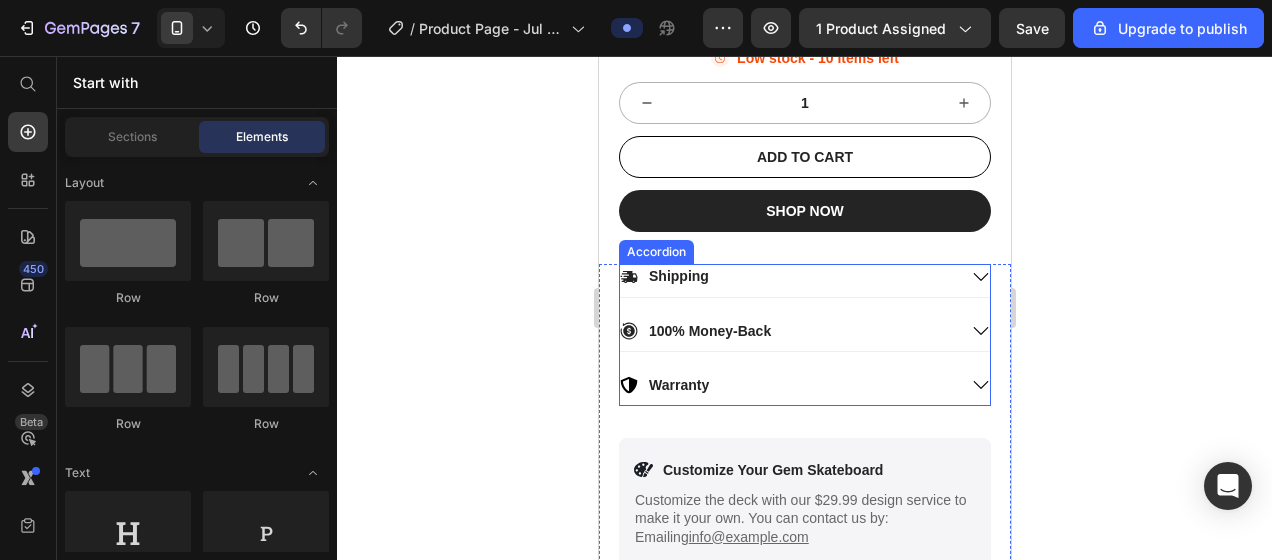 click on "Shipping" at bounding box center [787, 276] 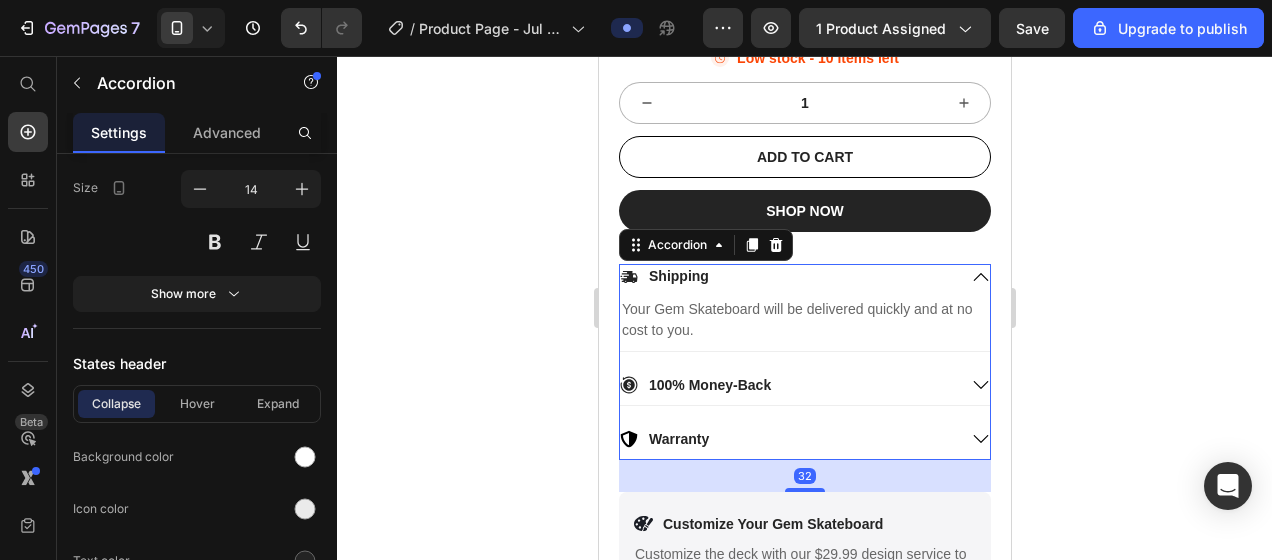 scroll, scrollTop: 0, scrollLeft: 0, axis: both 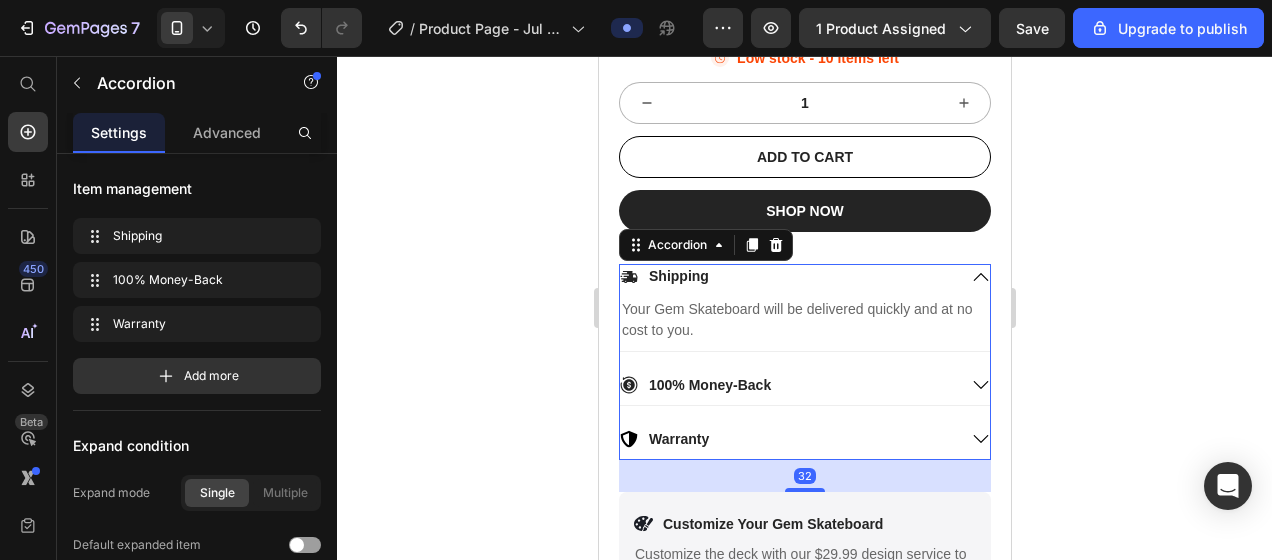 click on "Shipping" at bounding box center (787, 276) 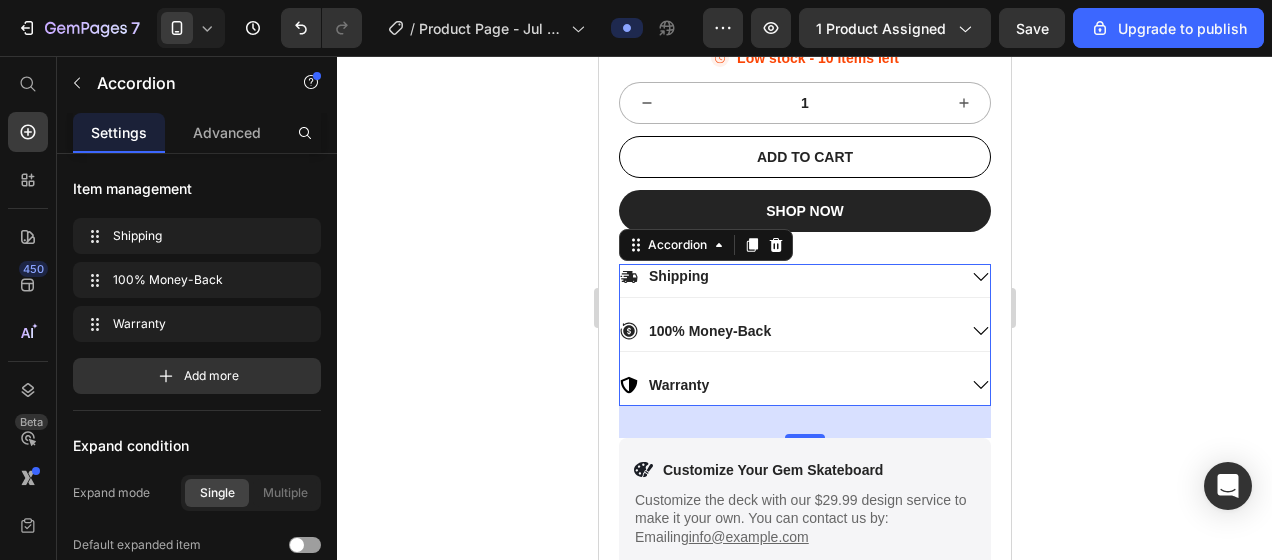 click on "Shipping" at bounding box center (787, 276) 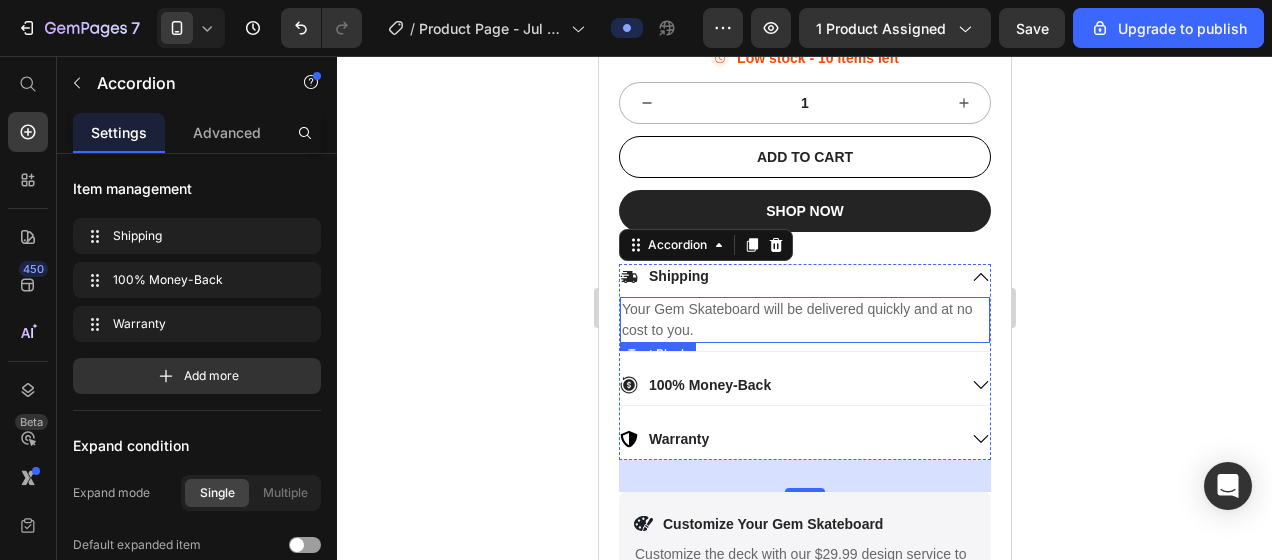 click on "Your Gem Skateboard will be delivered quickly and at no cost to you." at bounding box center [804, 320] 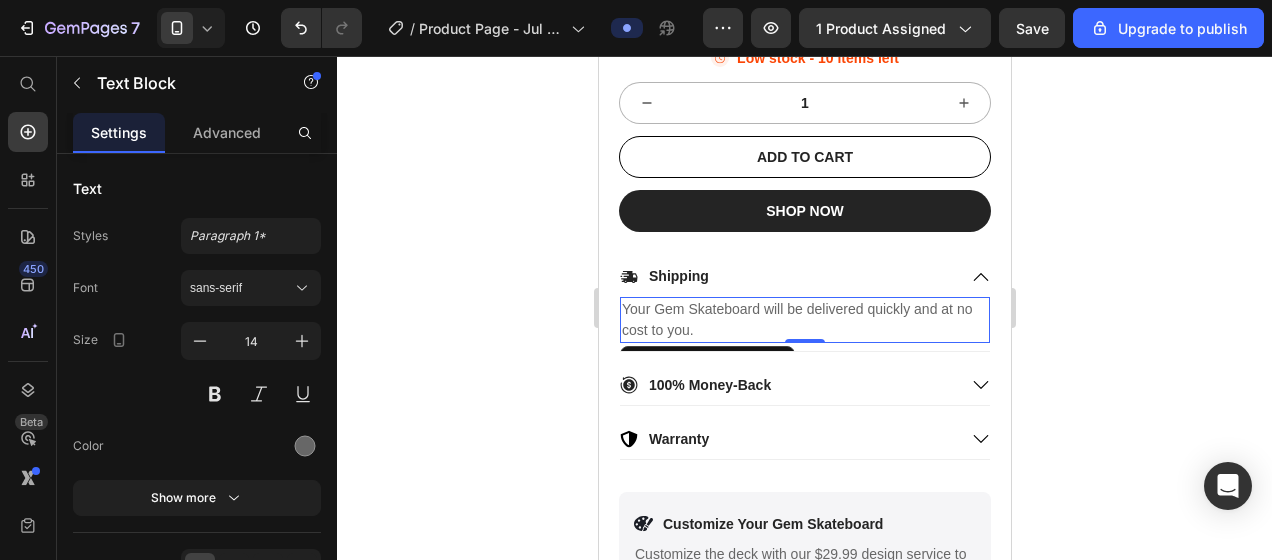 click on "Your Gem Skateboard will be delivered quickly and at no cost to you." at bounding box center (804, 320) 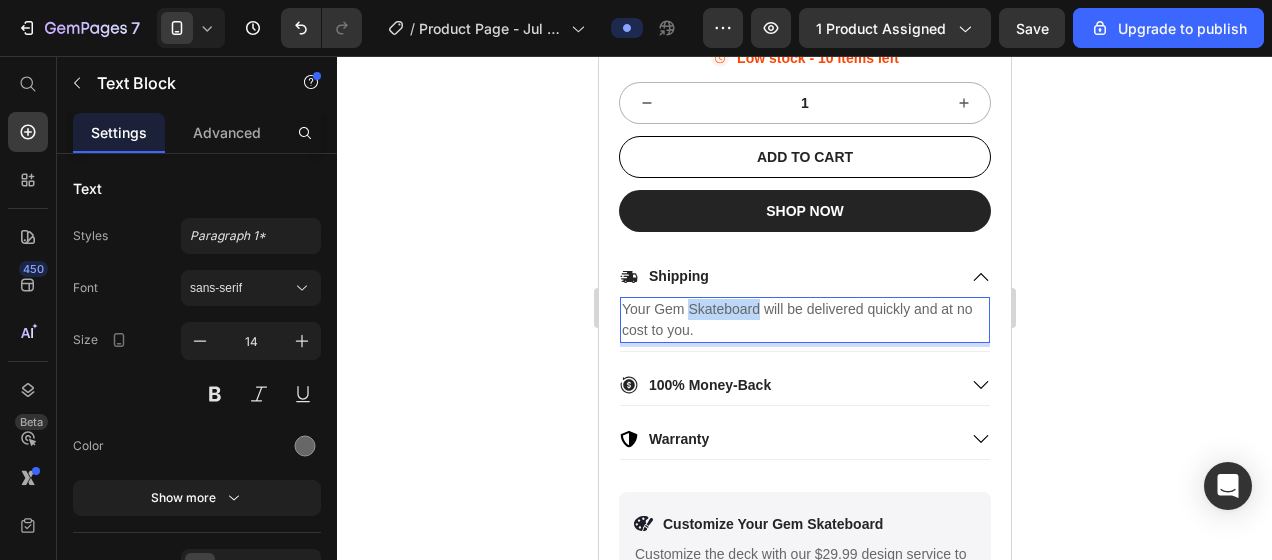 click on "Your Gem Skateboard will be delivered quickly and at no cost to you." at bounding box center (804, 320) 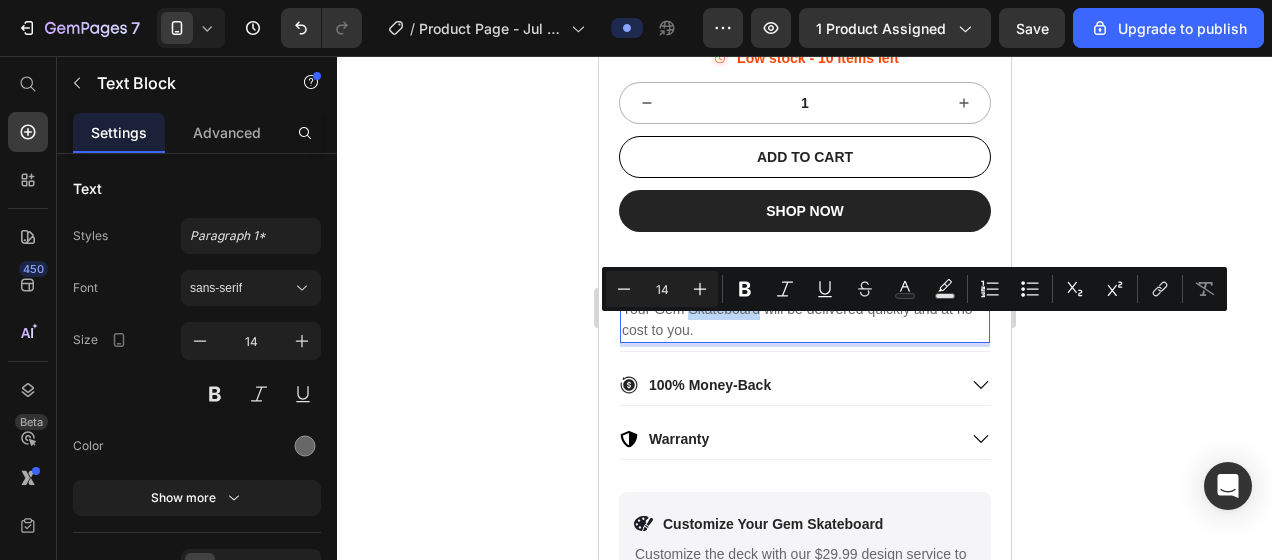 click on "Your Gem Skateboard will be delivered quickly and at no cost to you." at bounding box center (804, 320) 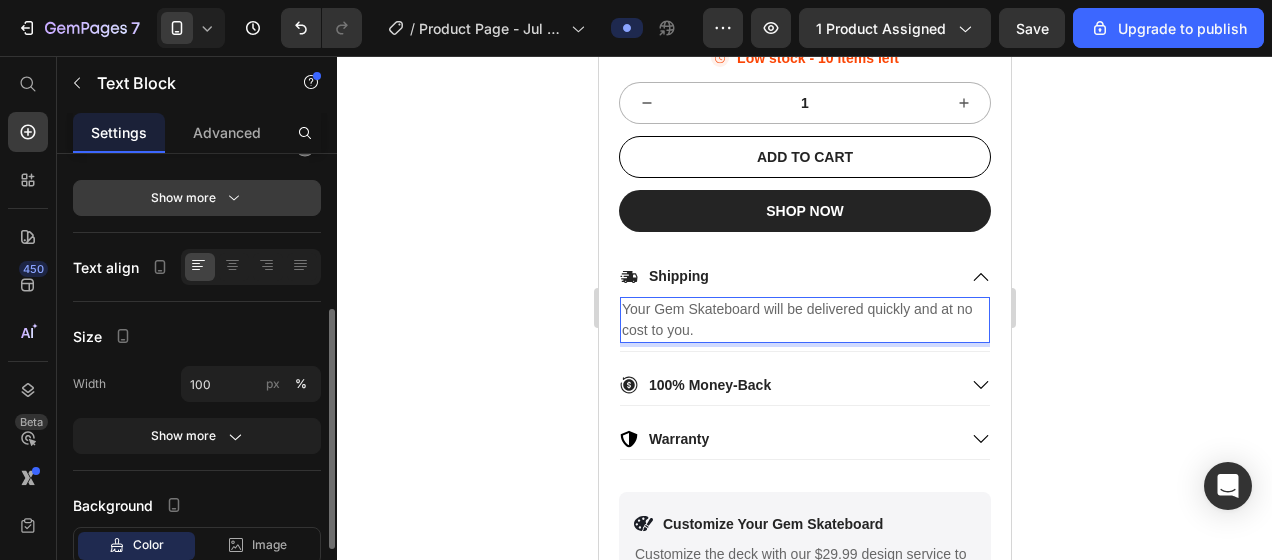 scroll, scrollTop: 429, scrollLeft: 0, axis: vertical 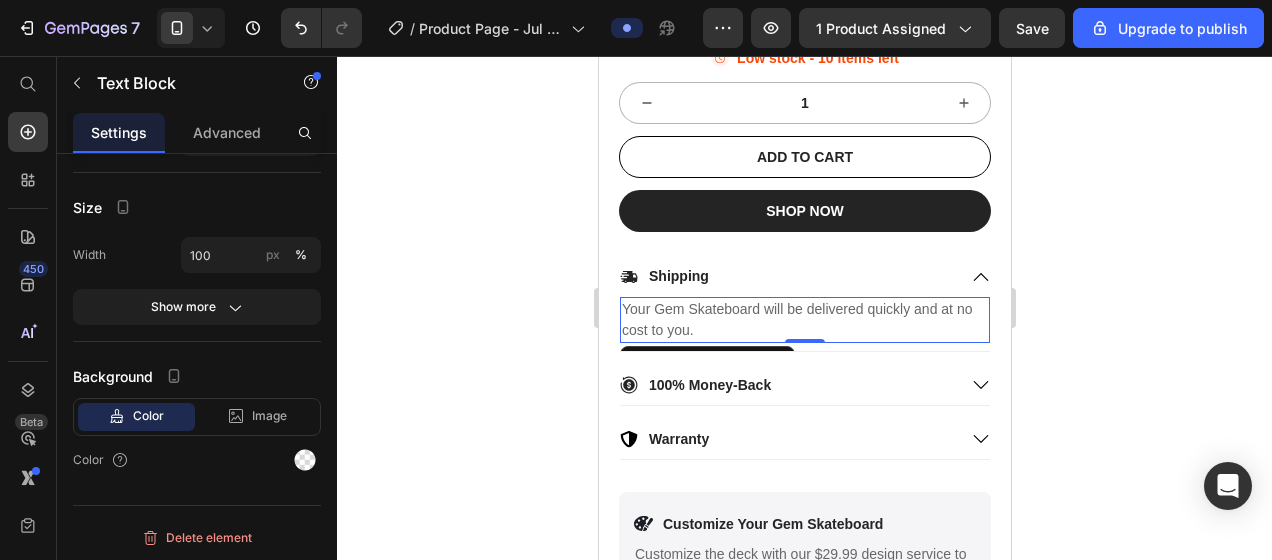 click 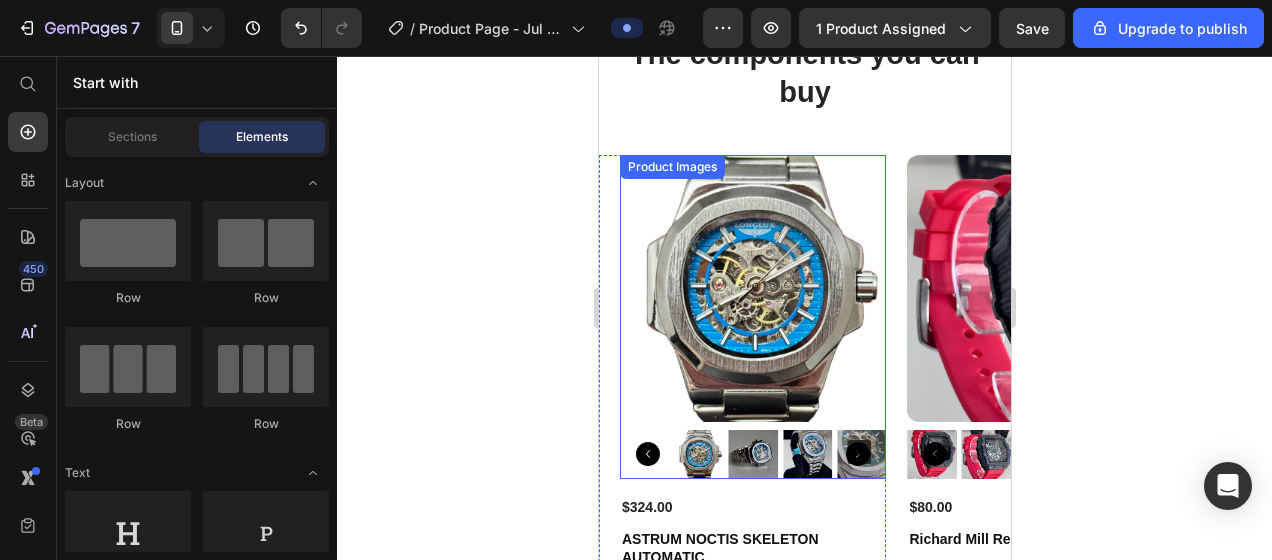 scroll, scrollTop: 1600, scrollLeft: 0, axis: vertical 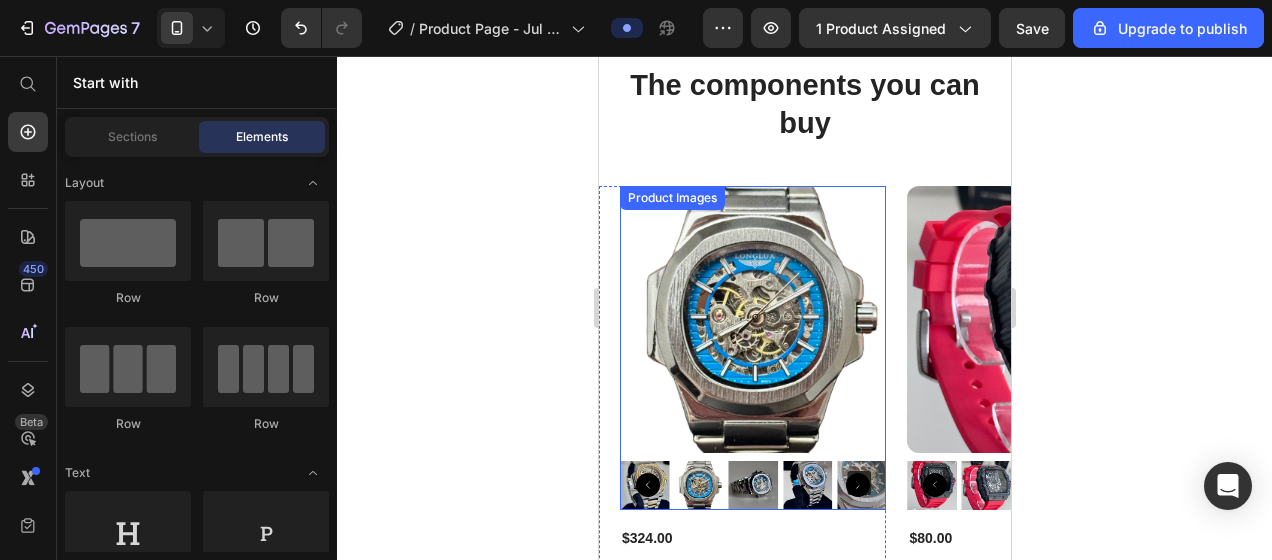 click at bounding box center [752, 485] 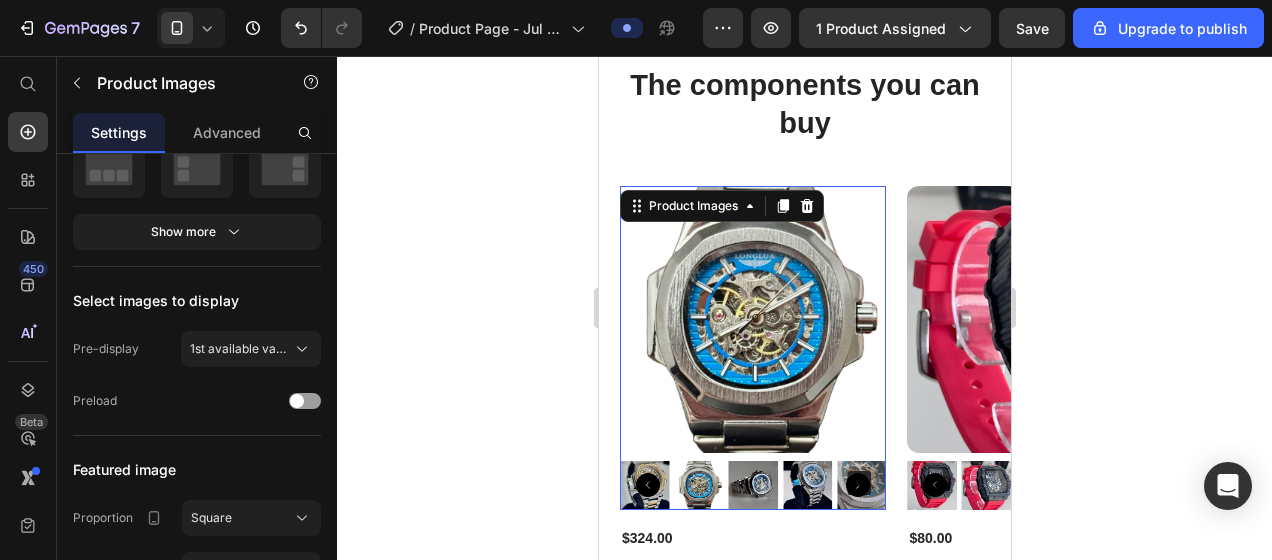 scroll, scrollTop: 0, scrollLeft: 0, axis: both 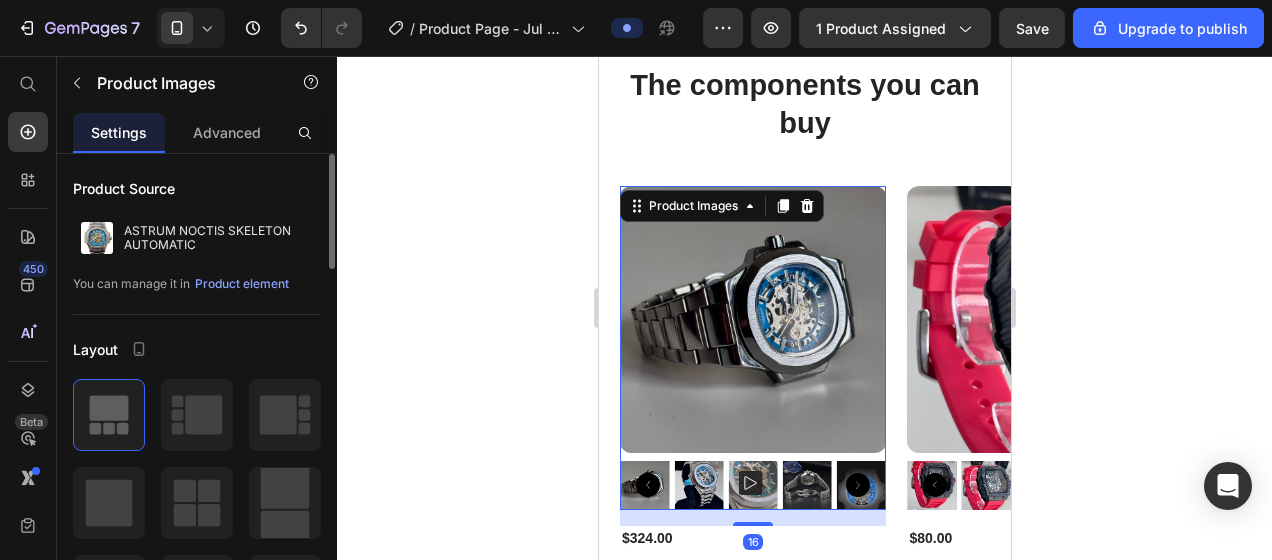 click at bounding box center (757, 490) 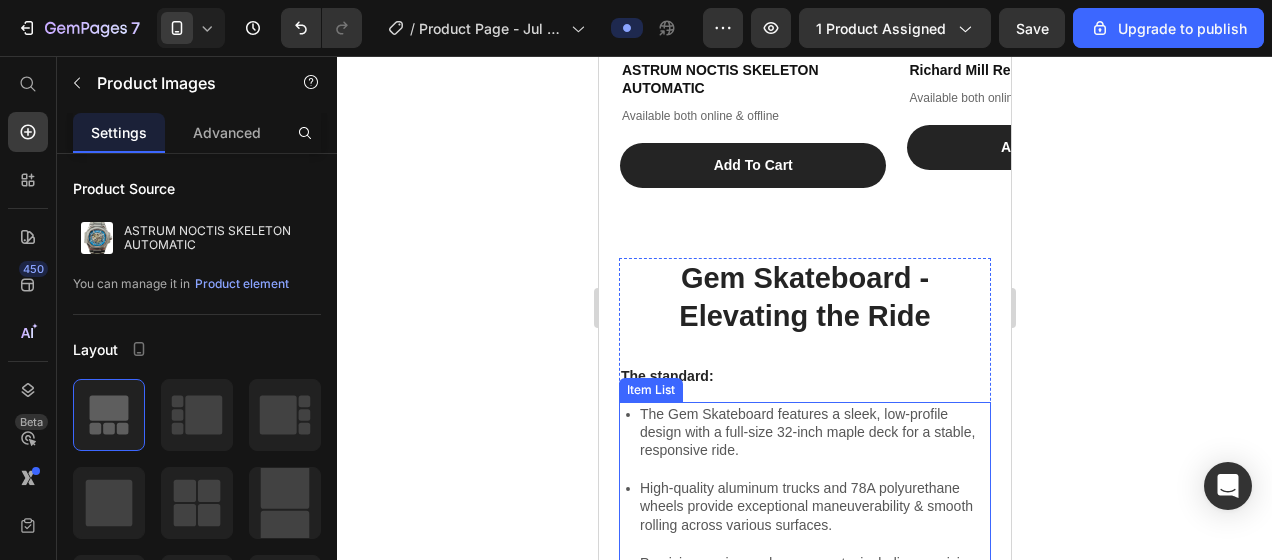 scroll, scrollTop: 1946, scrollLeft: 0, axis: vertical 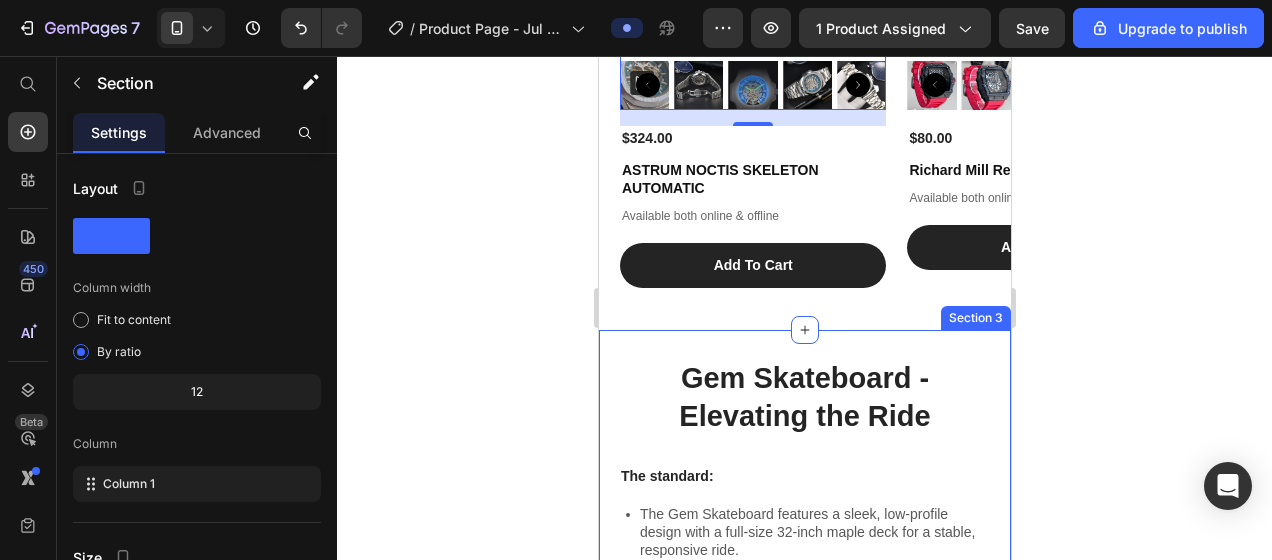 click on "Gem Skateboard - Elevating the Ride Heading The standard: Text Block
The Gem Skateboard features a sleek, low-profile design with a full-size 32-inch maple deck for a stable, responsive ride.
High-quality aluminum trucks and 78A polyurethane wheels provide exceptional maneuverability & smooth rolling across various surfaces.
Precision-engineered components, including precision ABEC-7 bearings, ensure durability and a seamless riding experience. Item List Image Row Image Overall Dimensions Heading
Width (in): 8.2 - 9.0
Length (in): 31.50
Wheelbase (in): 13.875
Shape: Twin Popsicle Item List The carefully considered overall dimensions of the Gem Skateboard facilitate a versatile riding experience, suitable for both urban commuting and recreational use. Text Block Image Row Section 3" at bounding box center [804, 1006] 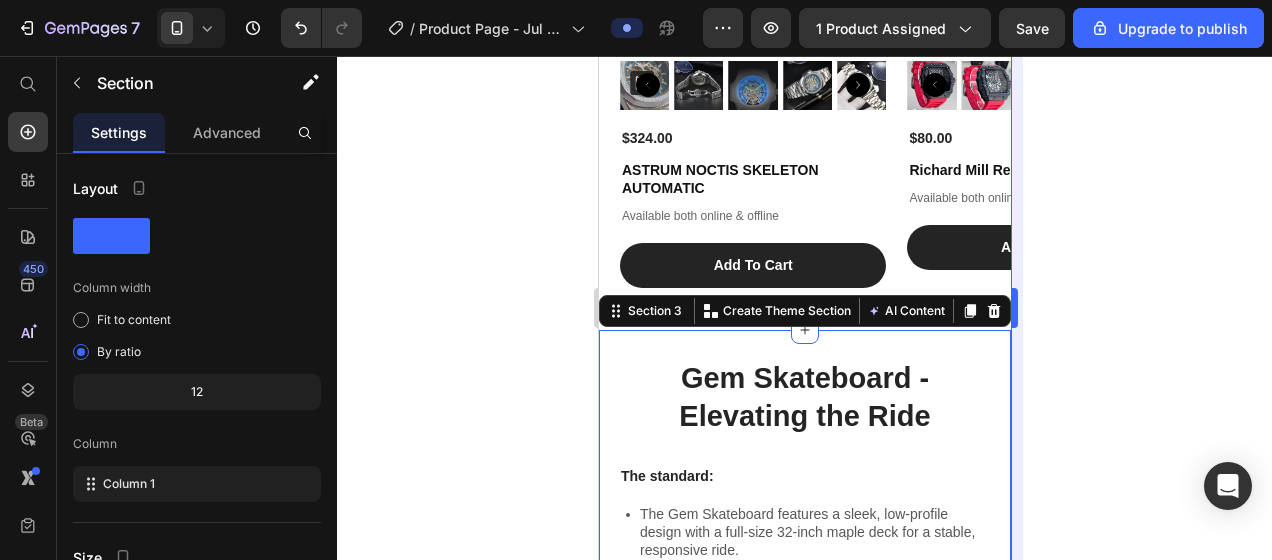 drag, startPoint x: 1029, startPoint y: 276, endPoint x: 1011, endPoint y: 276, distance: 18 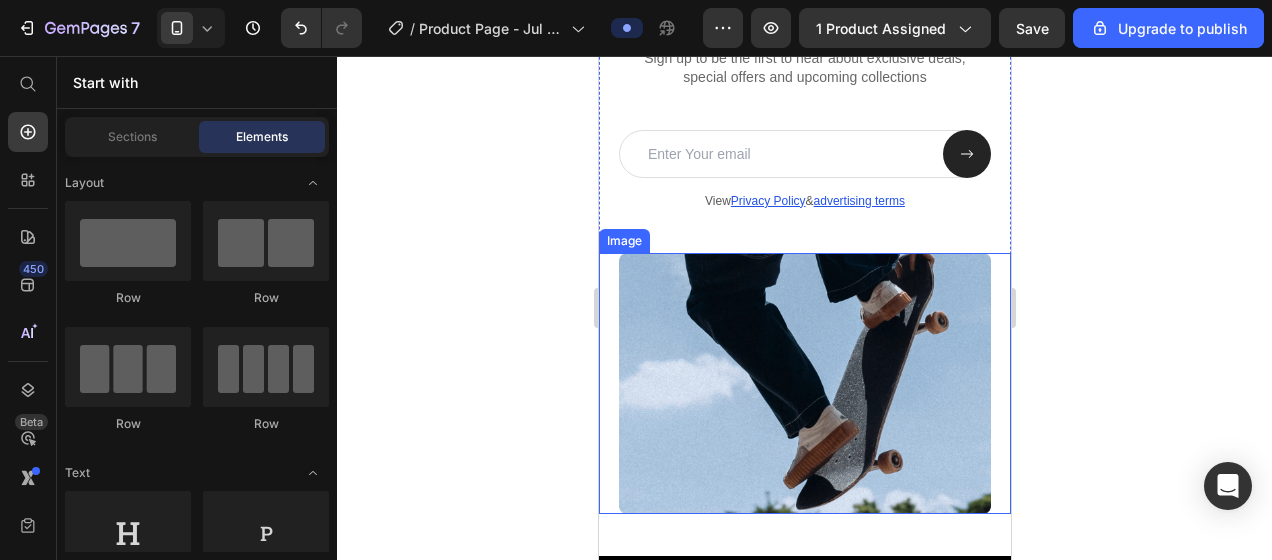 scroll, scrollTop: 7546, scrollLeft: 0, axis: vertical 